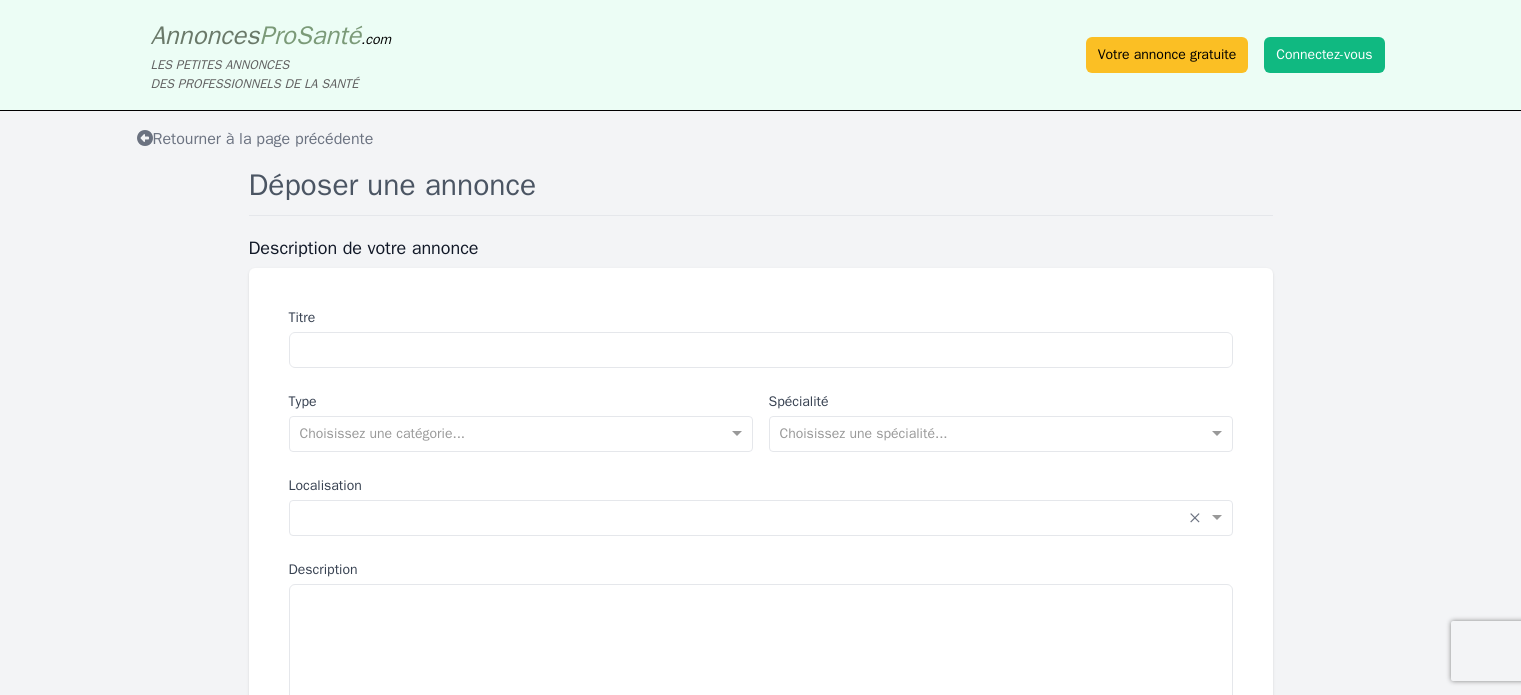 scroll, scrollTop: 0, scrollLeft: 0, axis: both 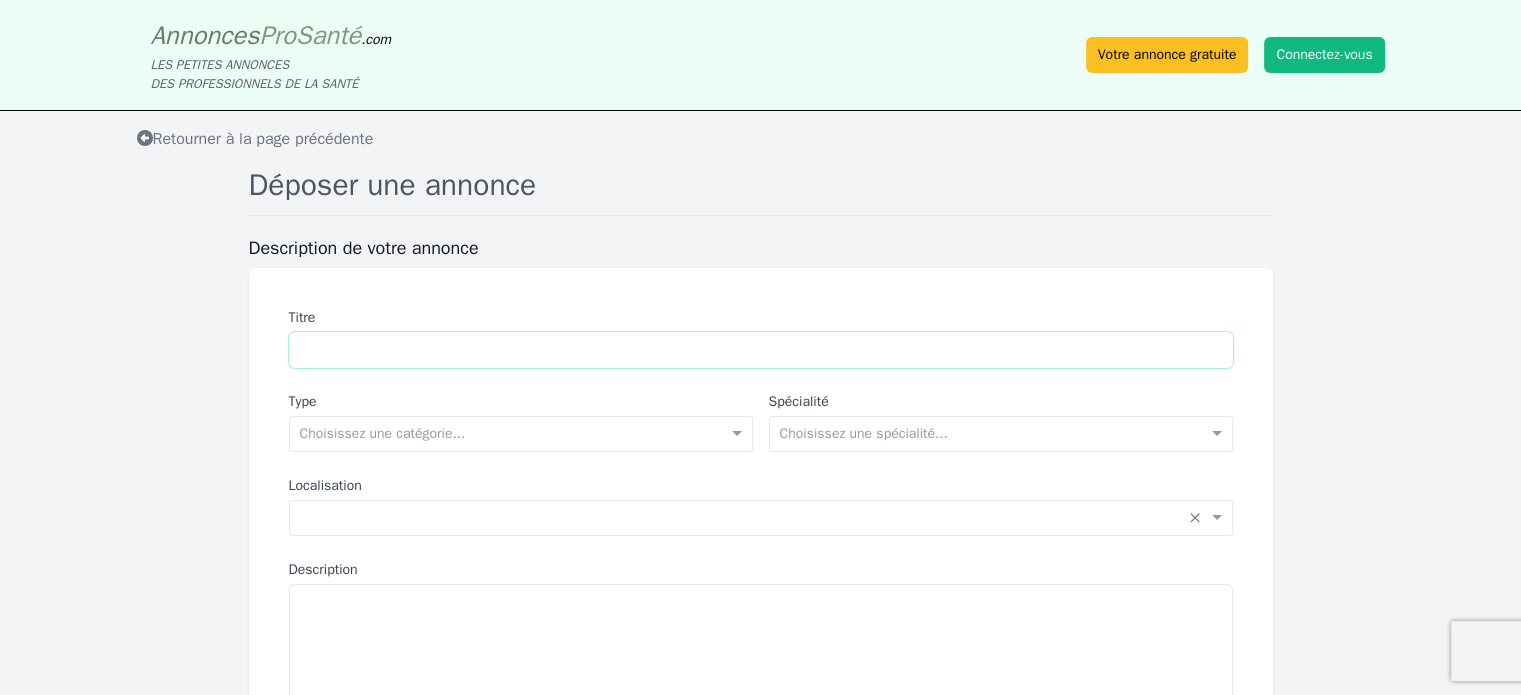 click on "Titre" at bounding box center (761, 350) 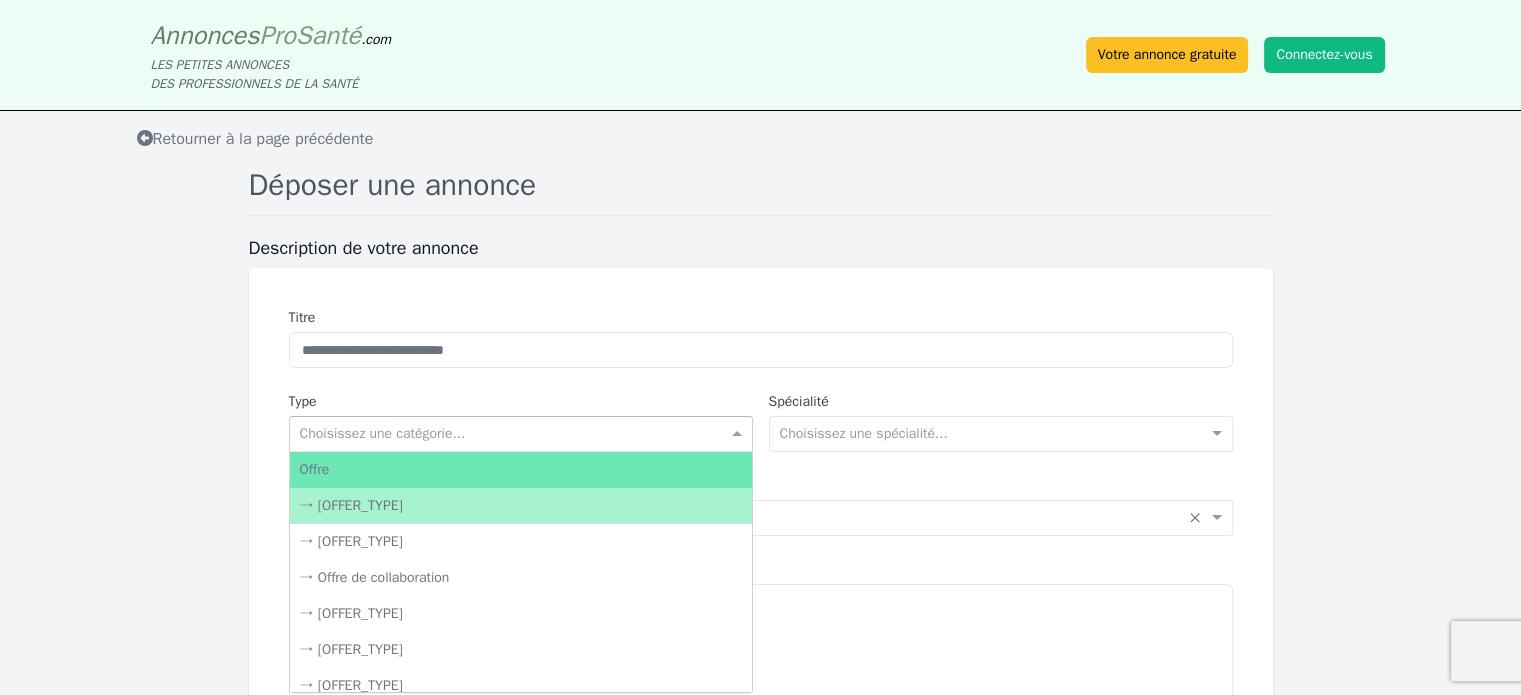 click at bounding box center (739, 434) 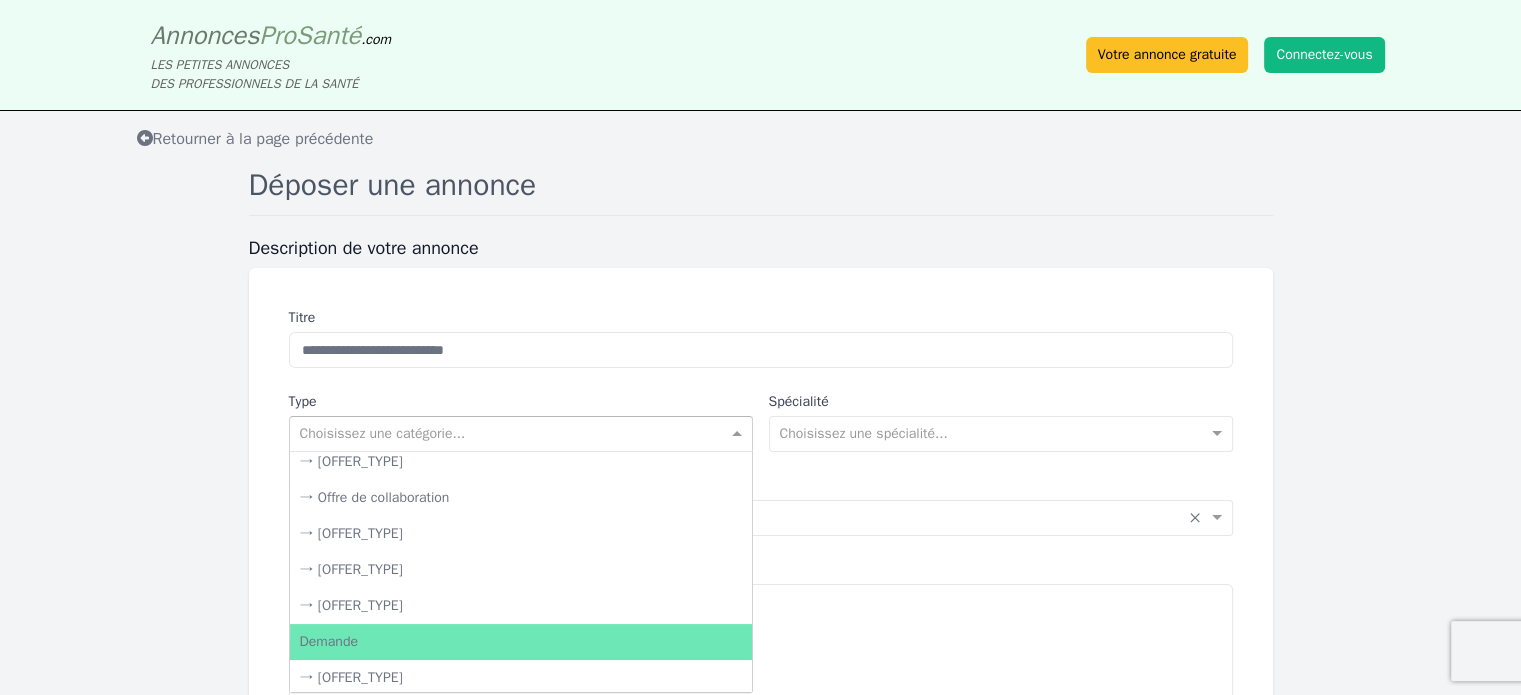 scroll, scrollTop: 120, scrollLeft: 0, axis: vertical 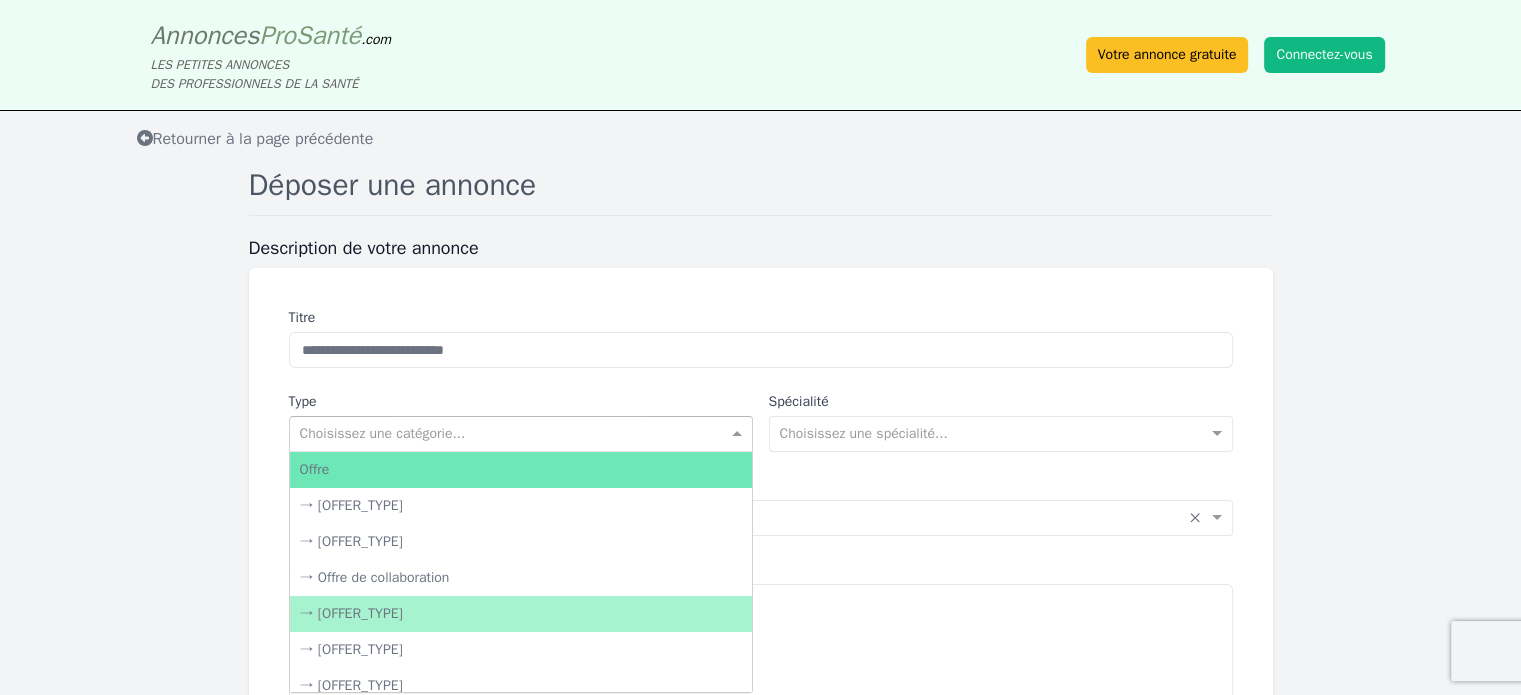 click on "→ [OFFER_TYPE]" at bounding box center [521, 614] 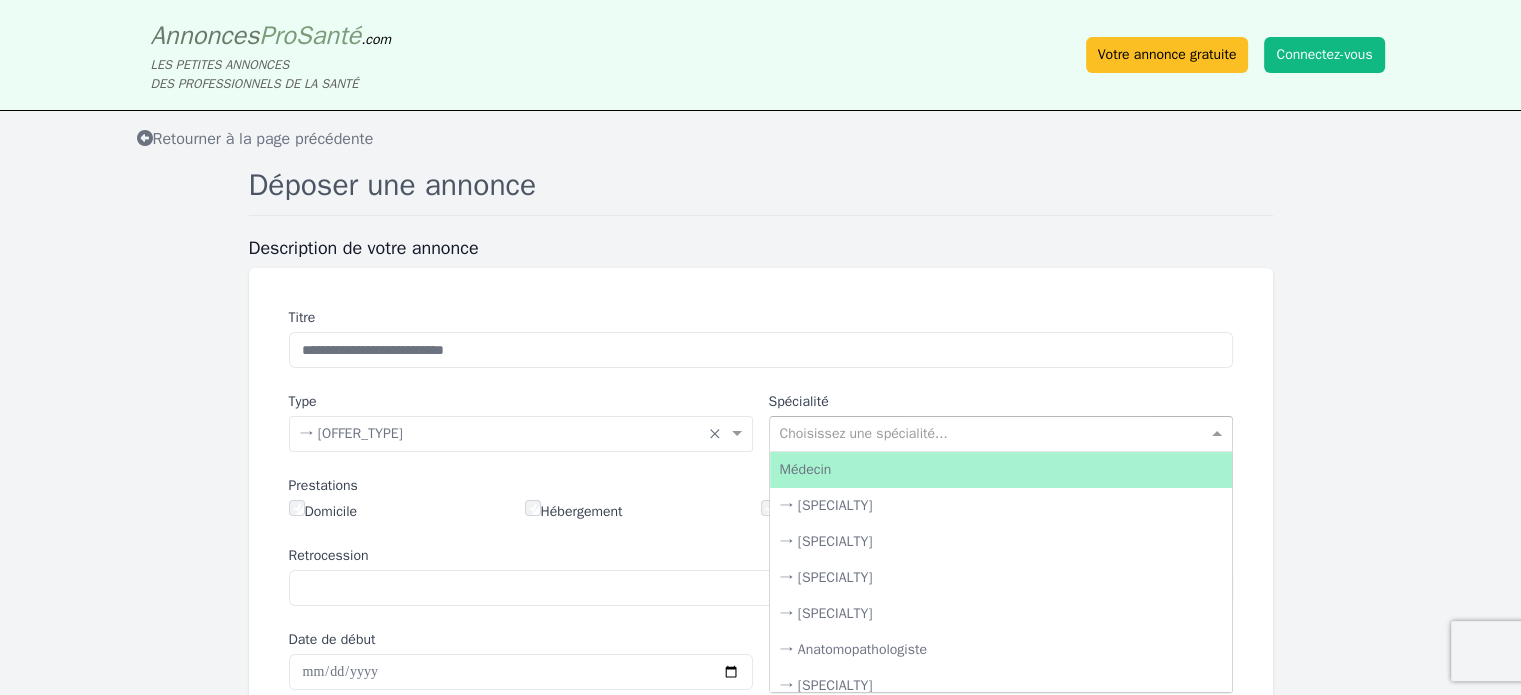 click at bounding box center [1219, 434] 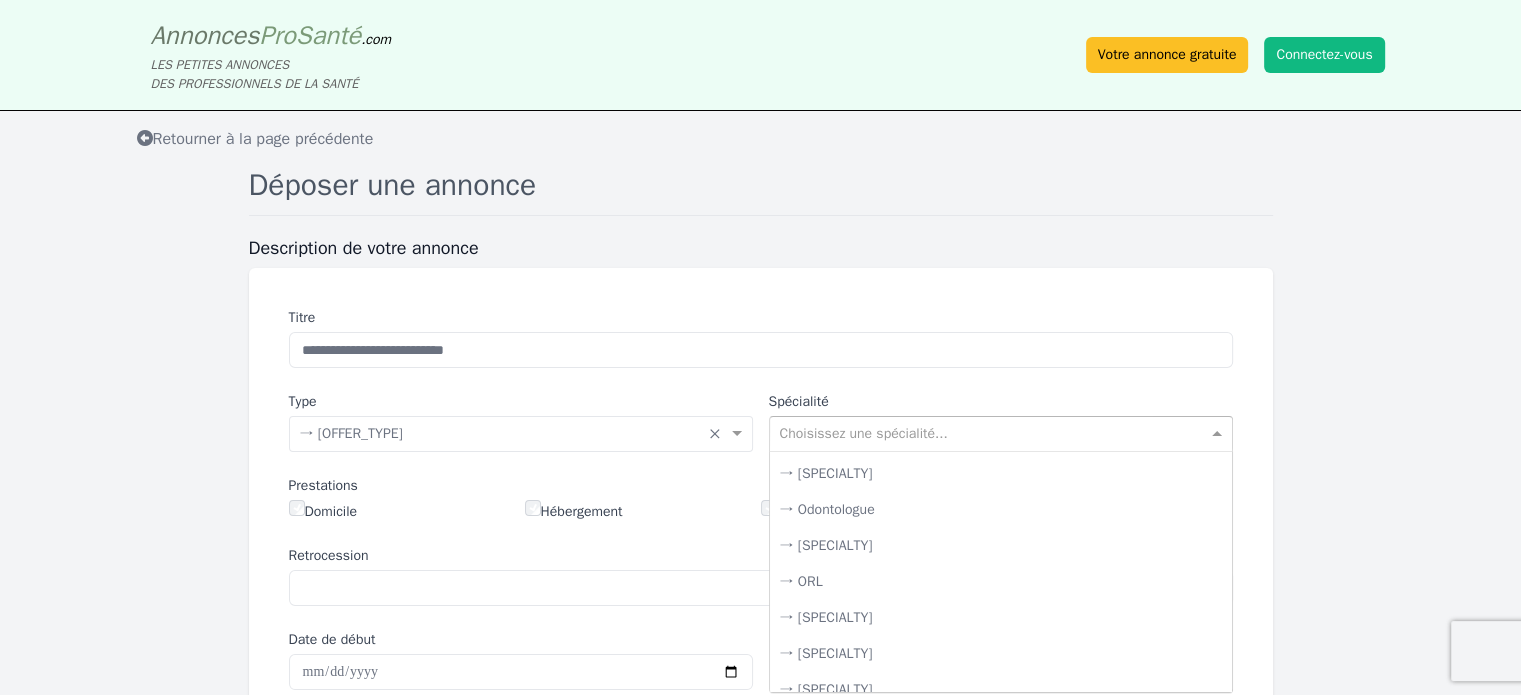 scroll, scrollTop: 1720, scrollLeft: 0, axis: vertical 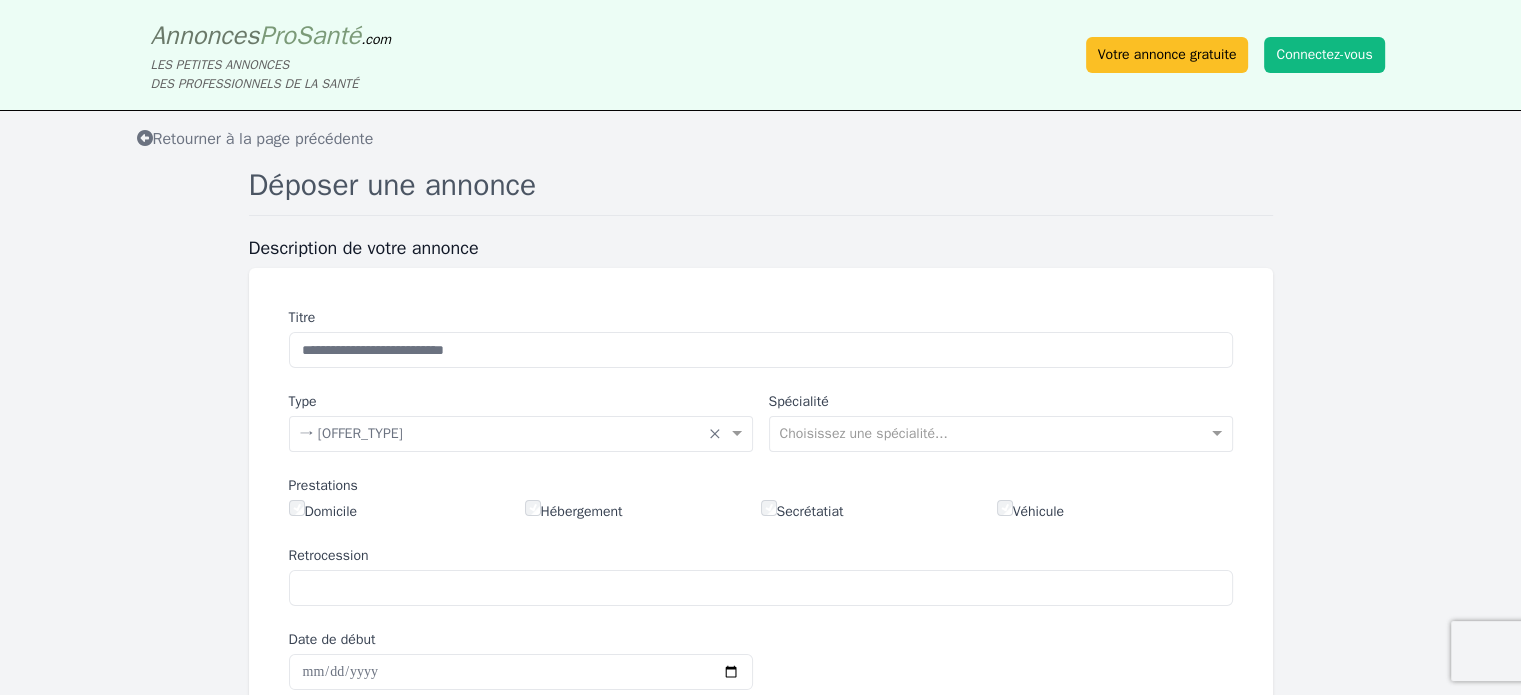 click on "Prestations" at bounding box center [761, 486] 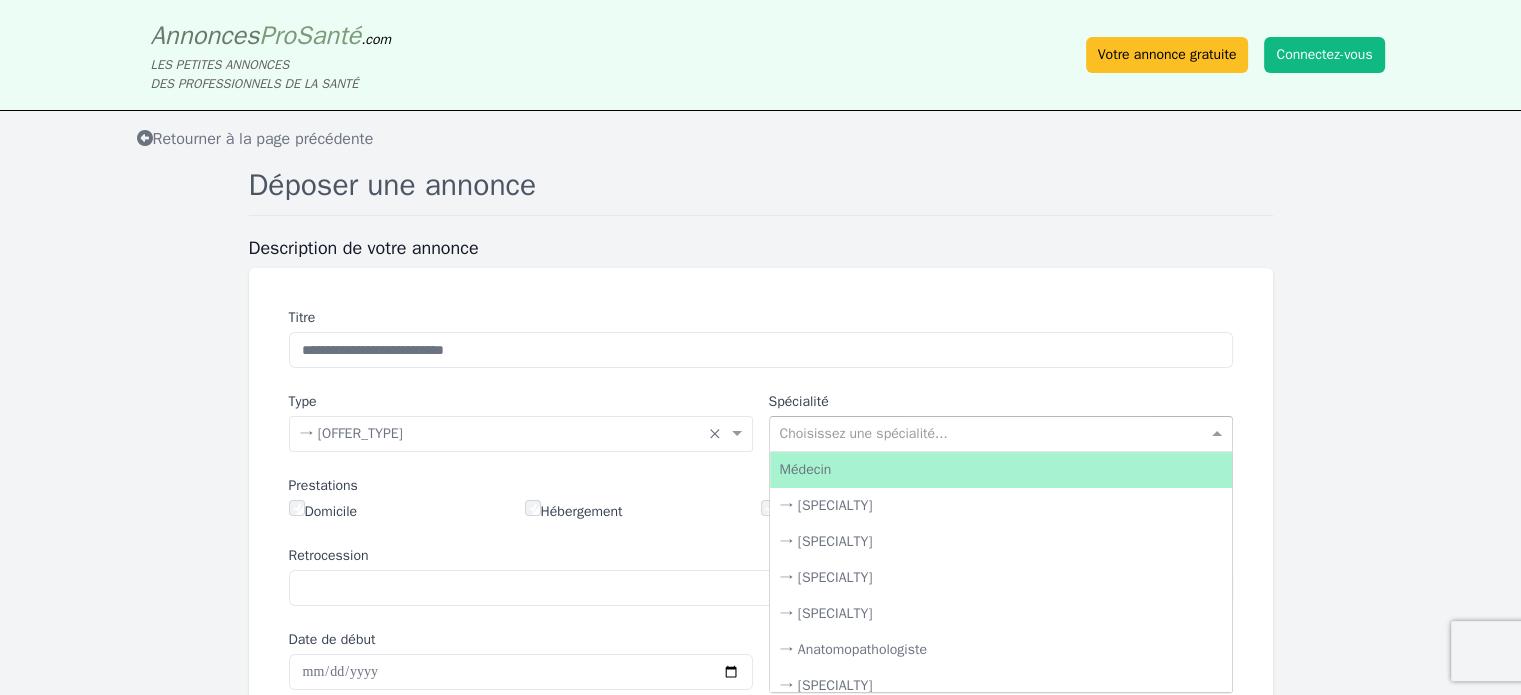 click at bounding box center [981, 432] 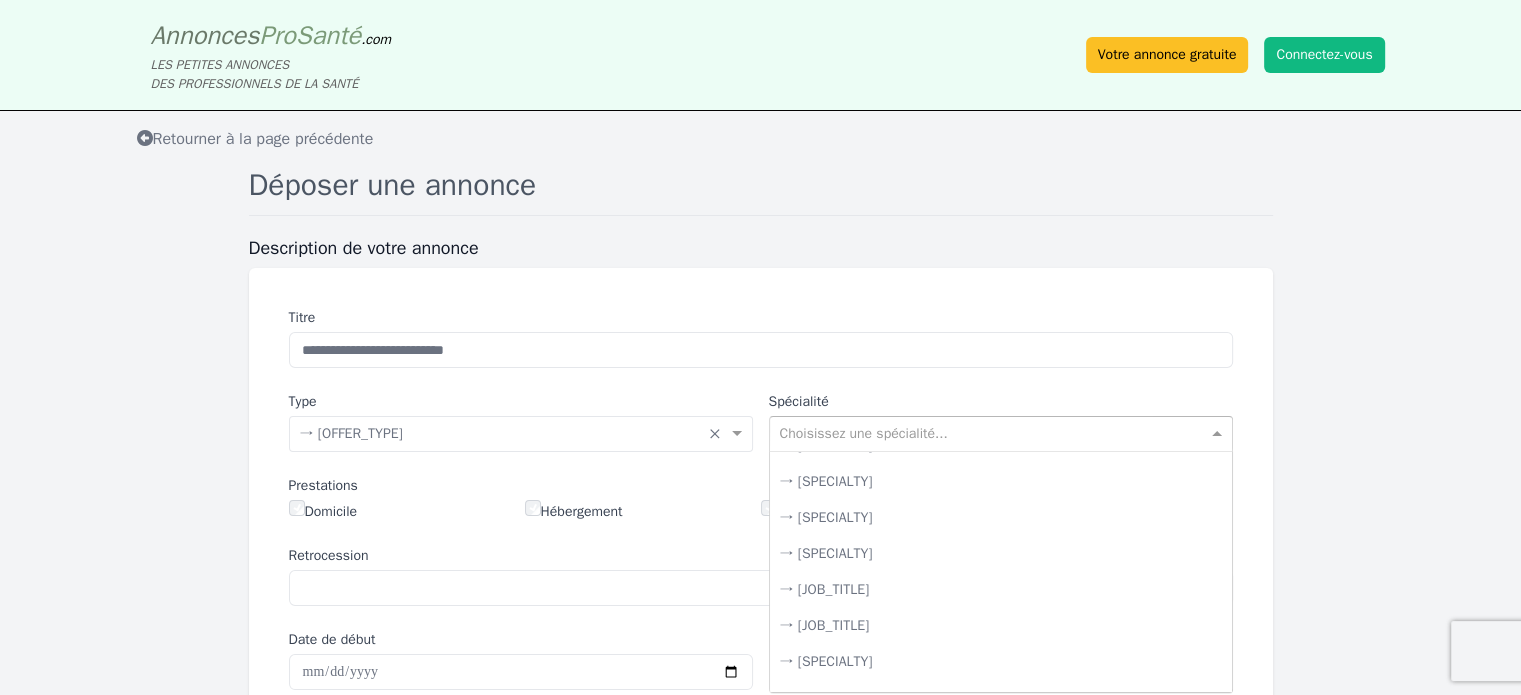 scroll, scrollTop: 3375, scrollLeft: 0, axis: vertical 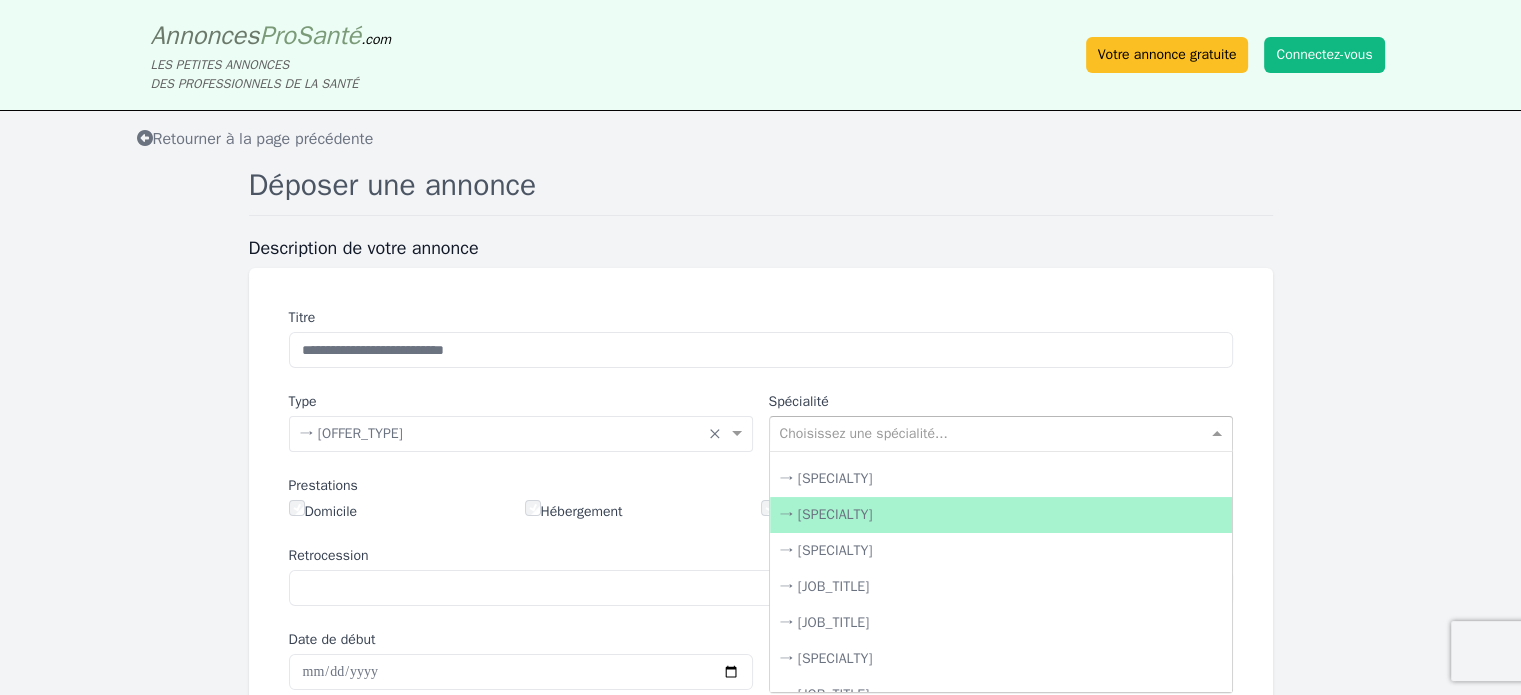 click on "→ [SPECIALTY]" at bounding box center (1001, 515) 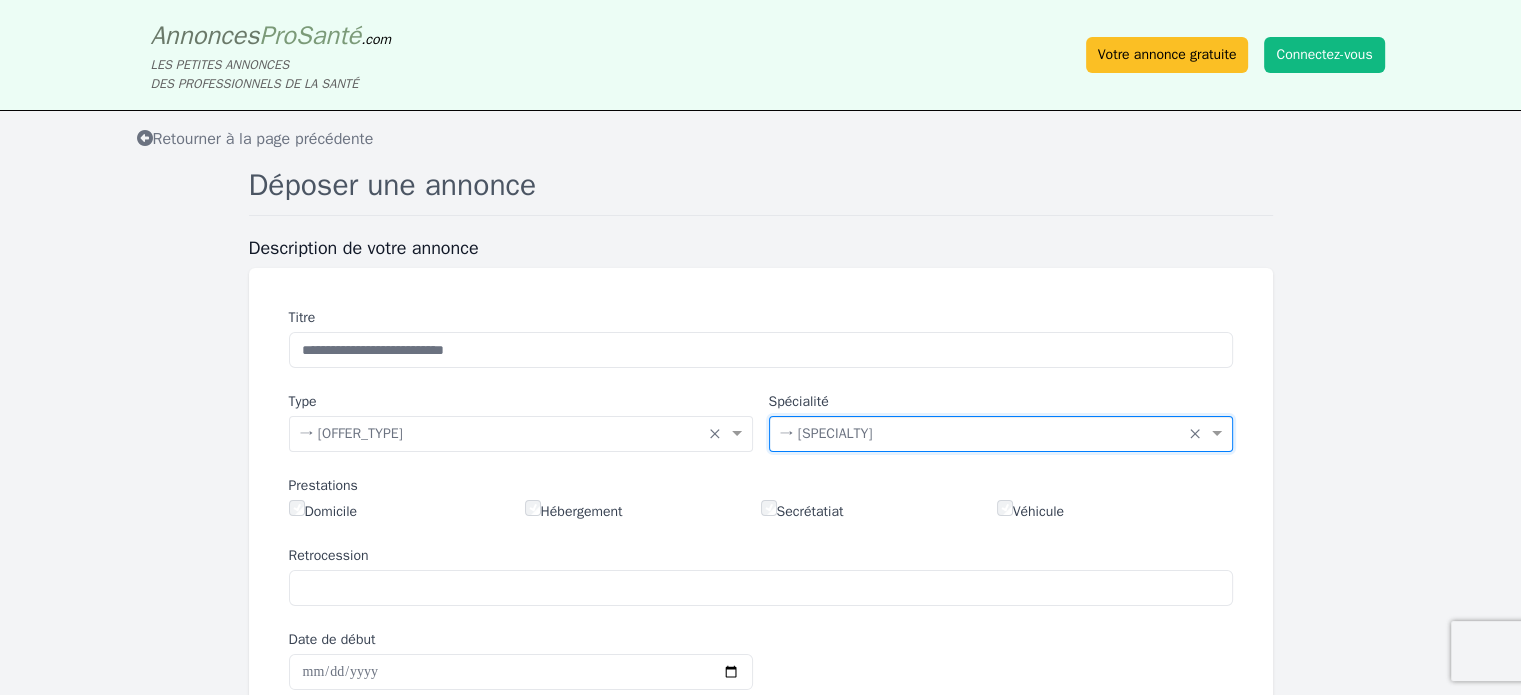 scroll, scrollTop: 40, scrollLeft: 0, axis: vertical 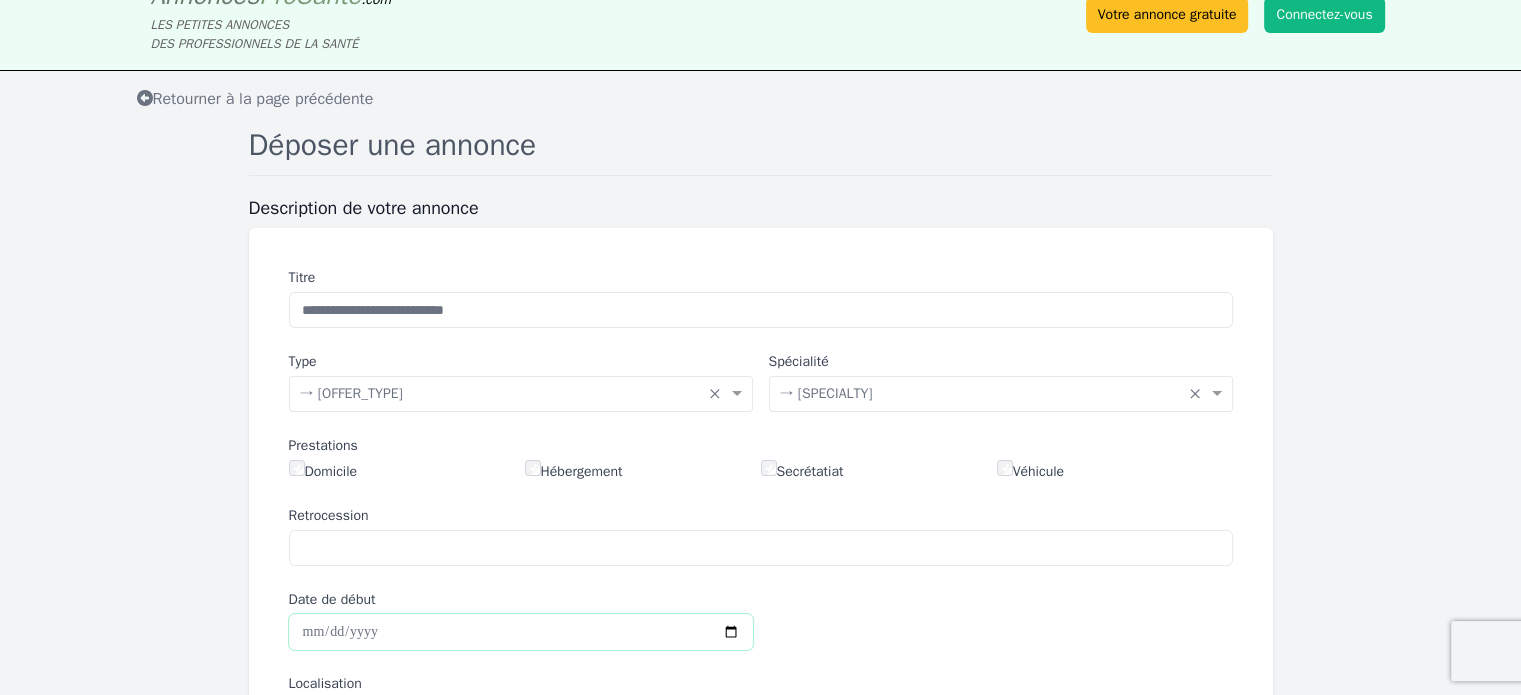 click on "Date de début" at bounding box center (521, 632) 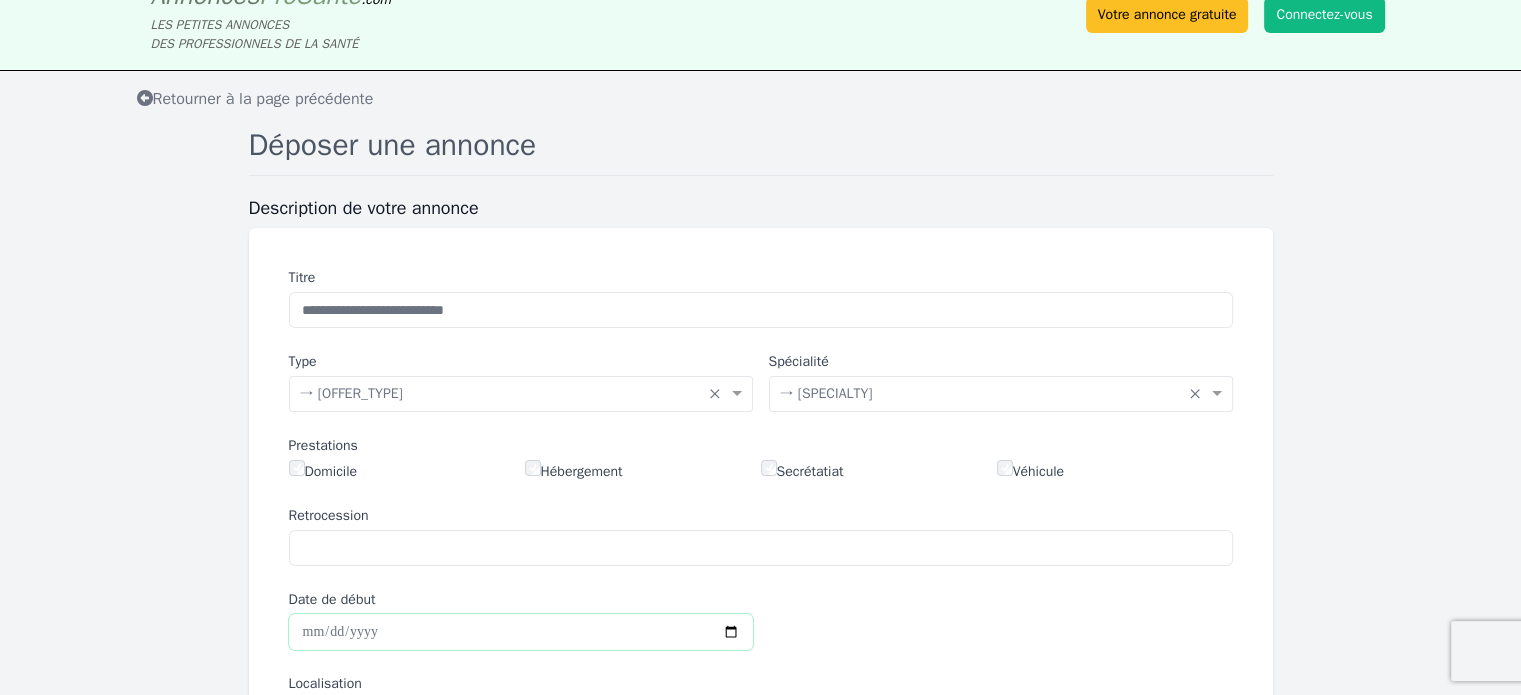 click on "Date de début" at bounding box center [521, 632] 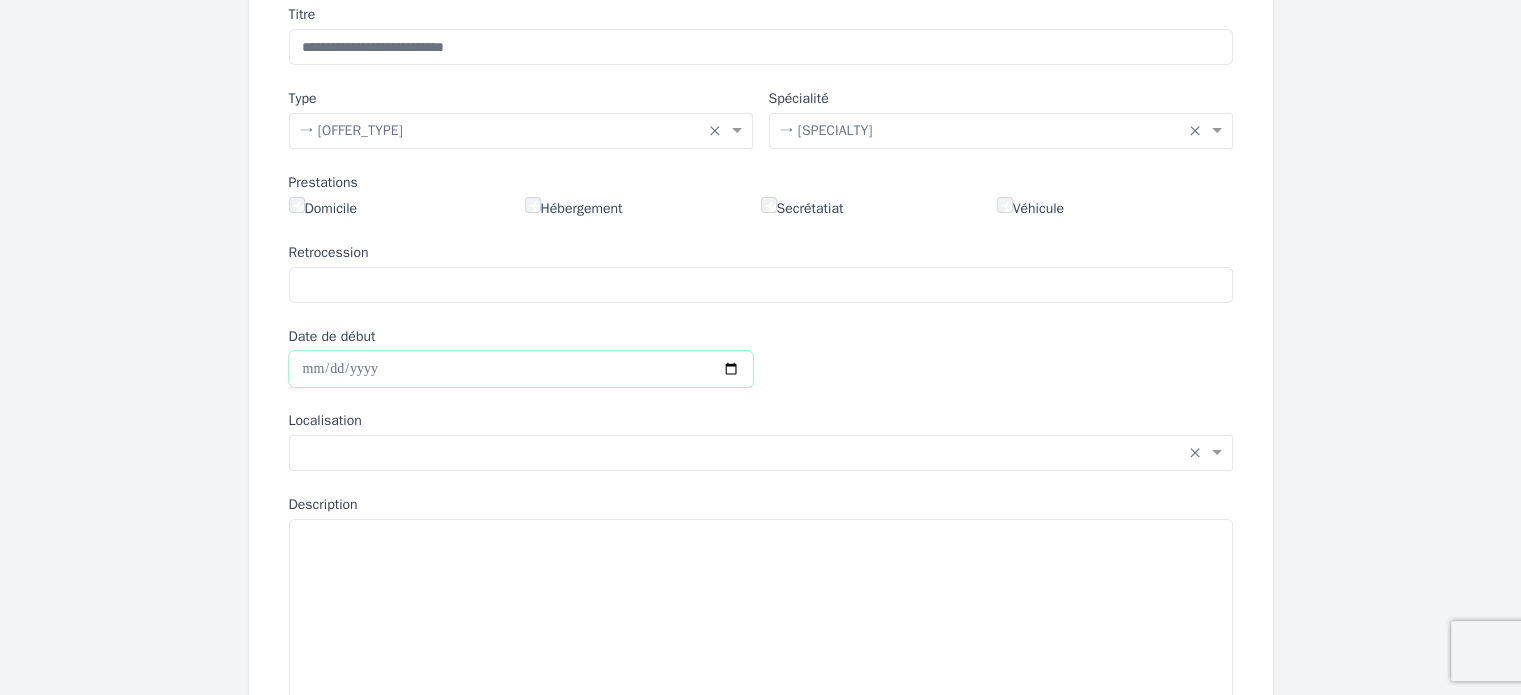 scroll, scrollTop: 320, scrollLeft: 0, axis: vertical 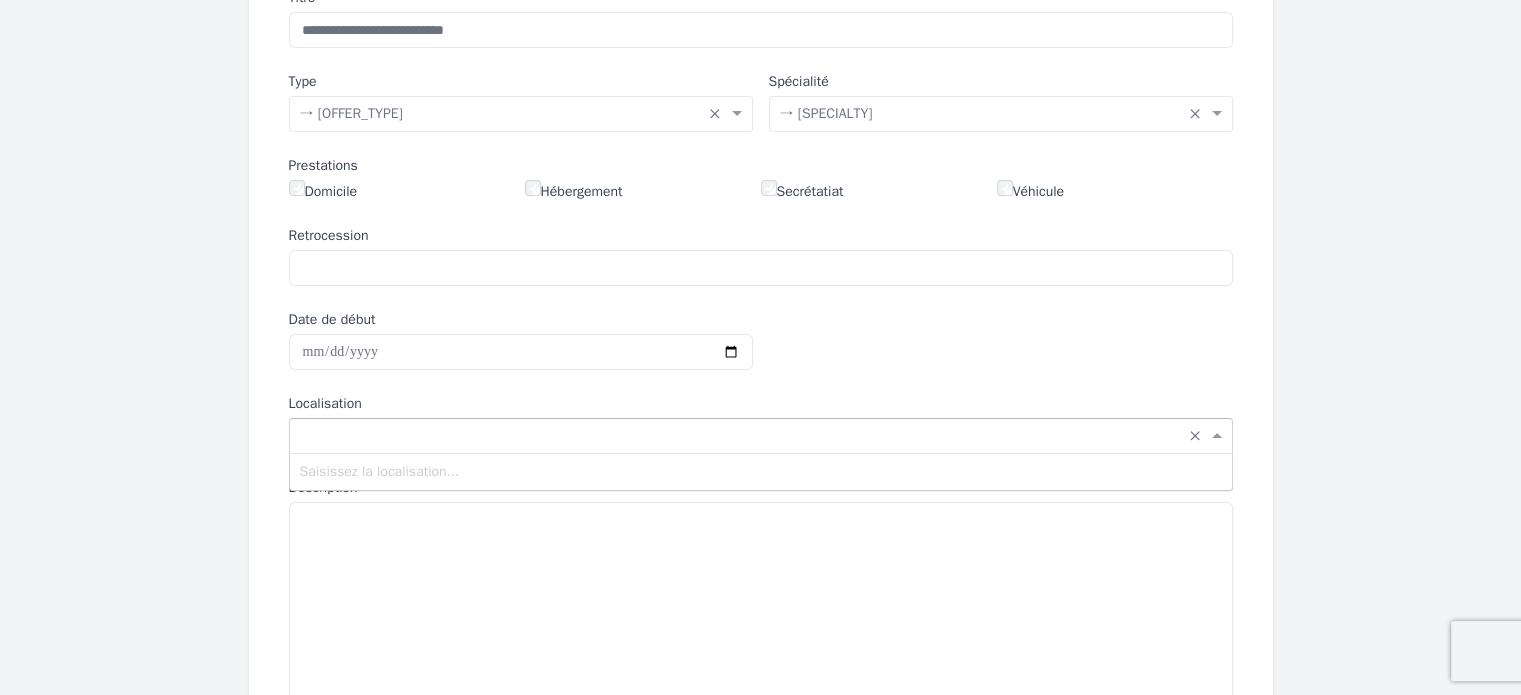 click at bounding box center (741, 434) 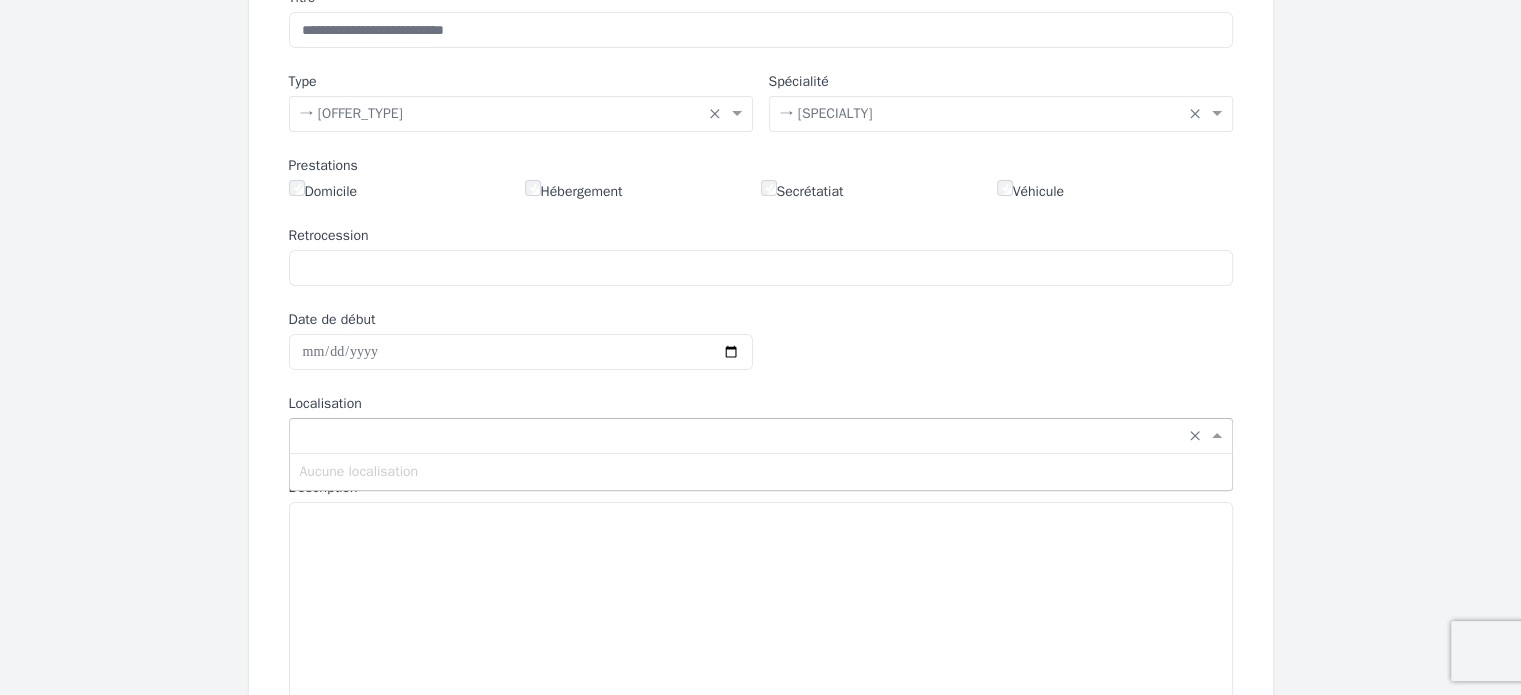 click at bounding box center [1219, 436] 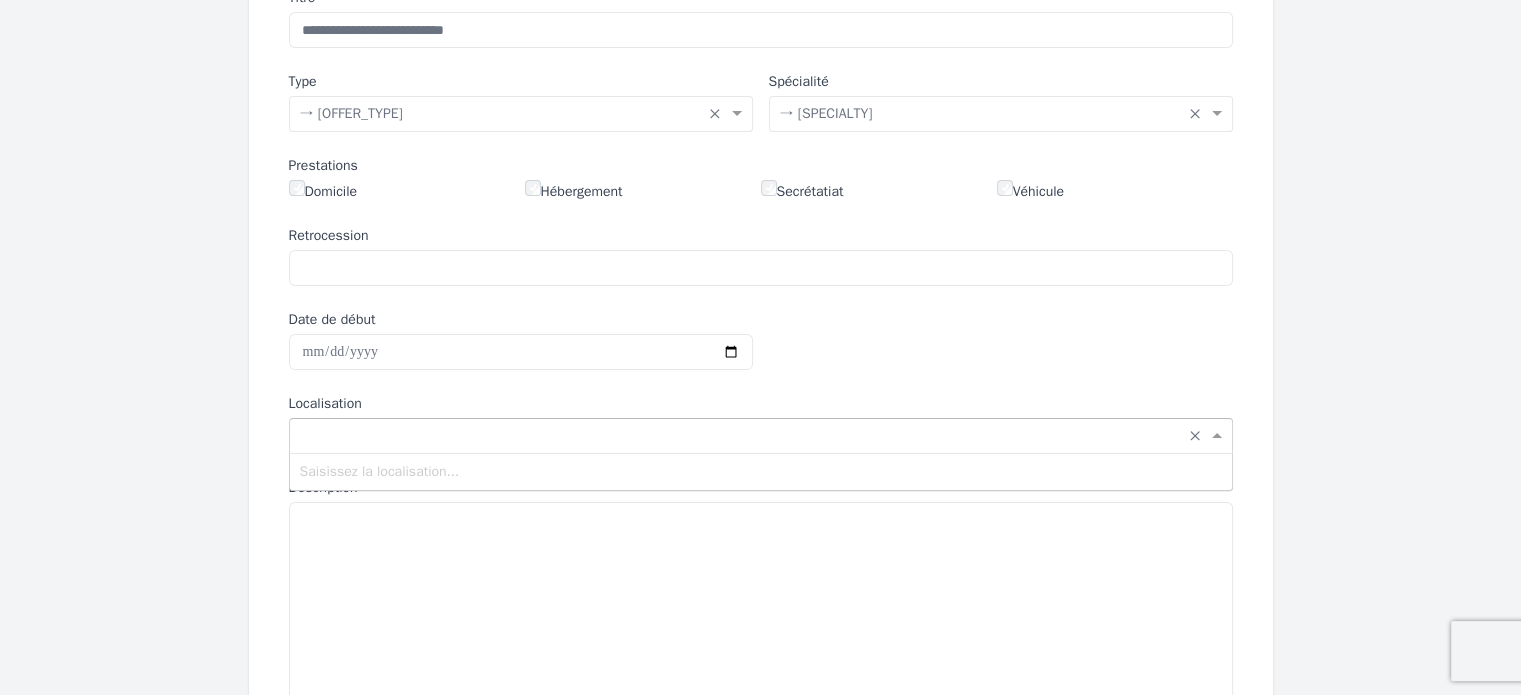 click at bounding box center [741, 434] 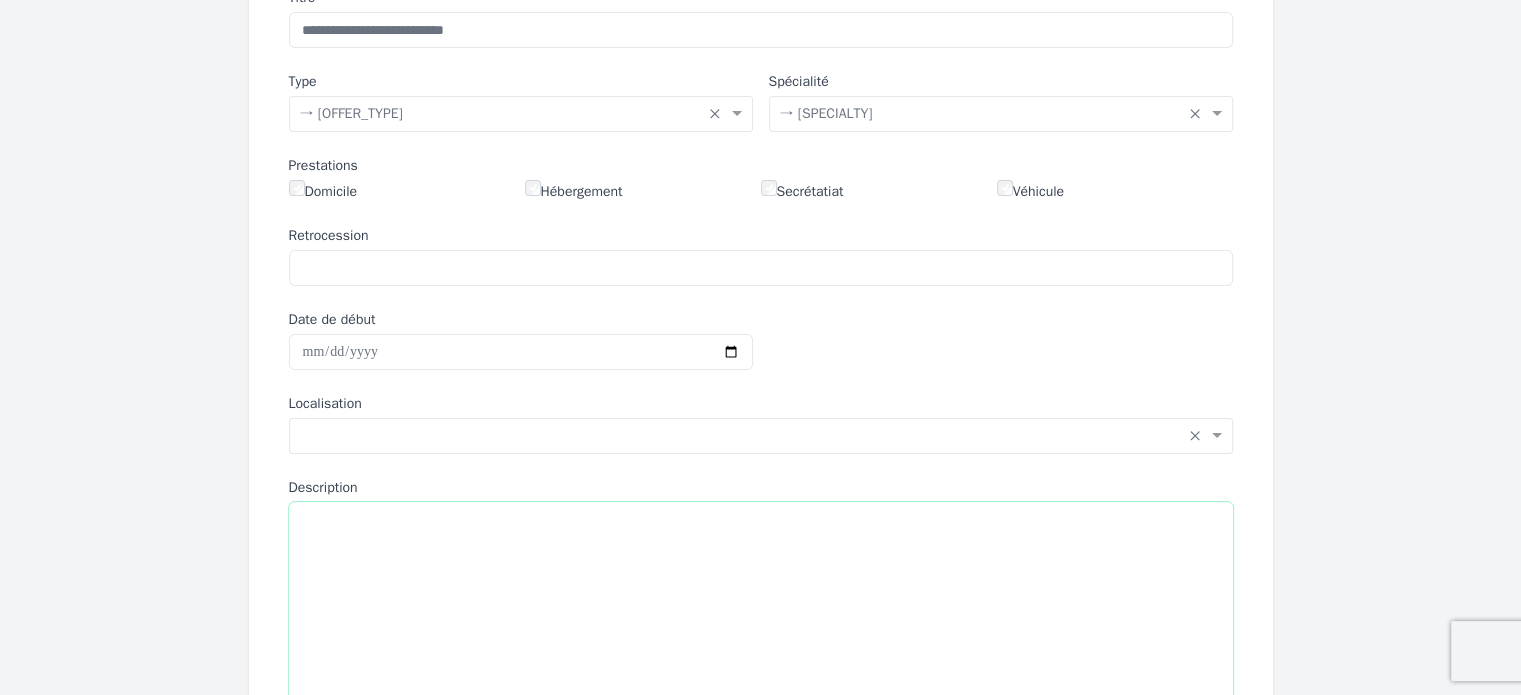 click on "Description" at bounding box center [761, 615] 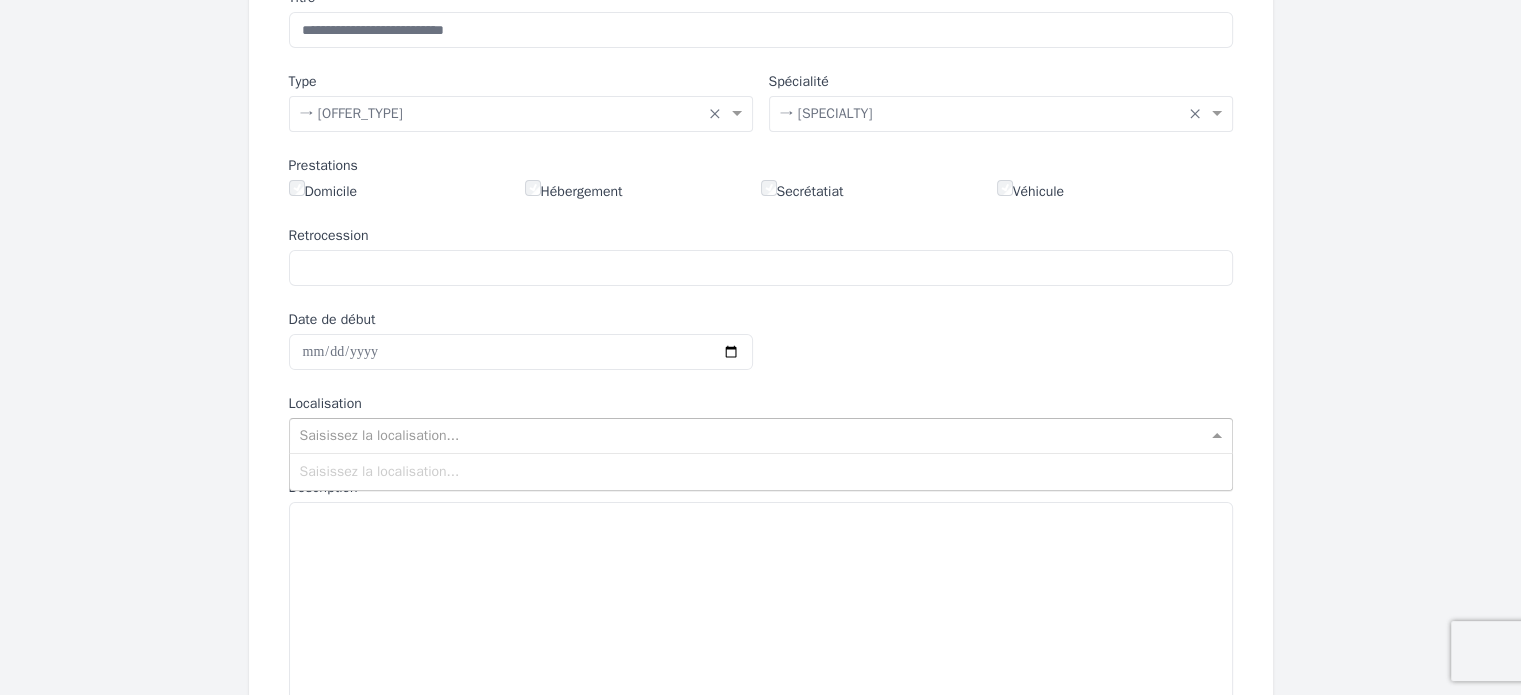 click at bounding box center [1219, 436] 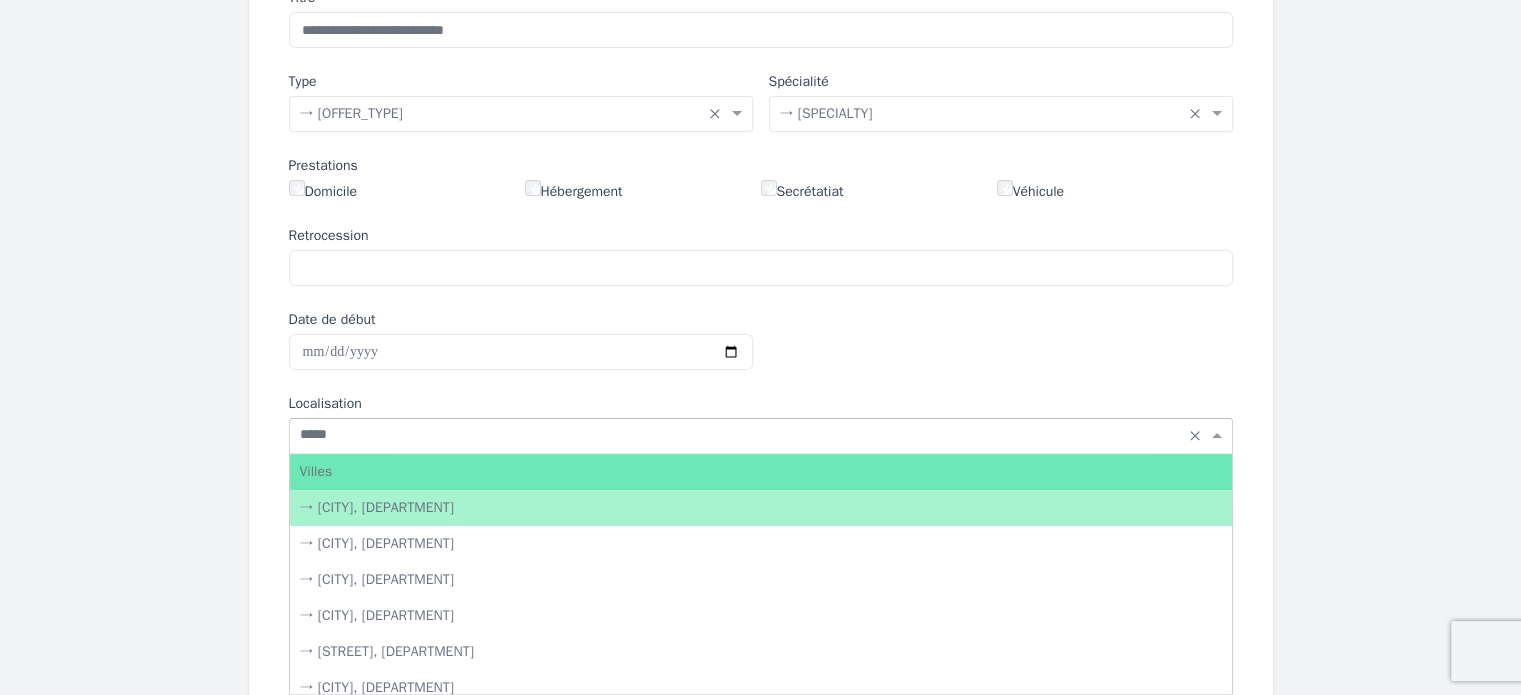 type on "******" 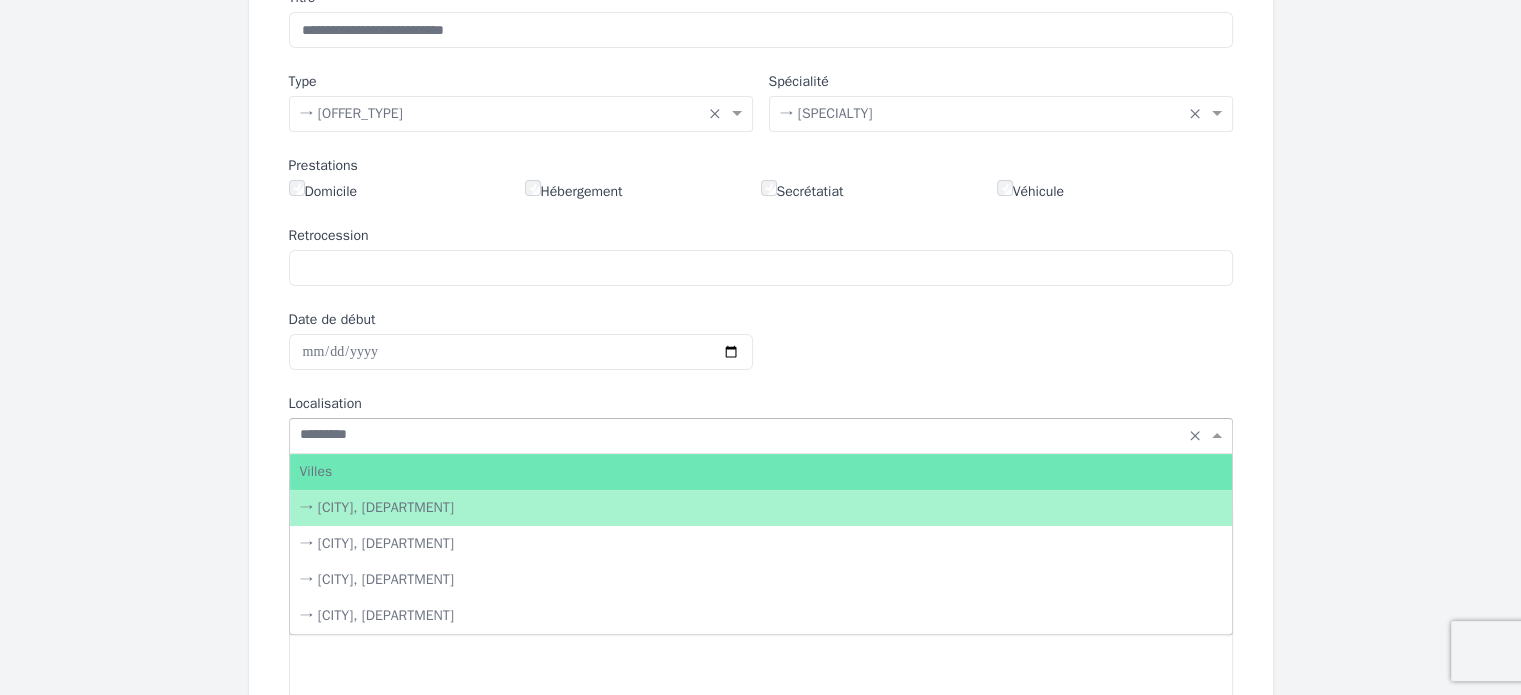 click on "→ [CITY], [DEPARTMENT]" at bounding box center (761, 508) 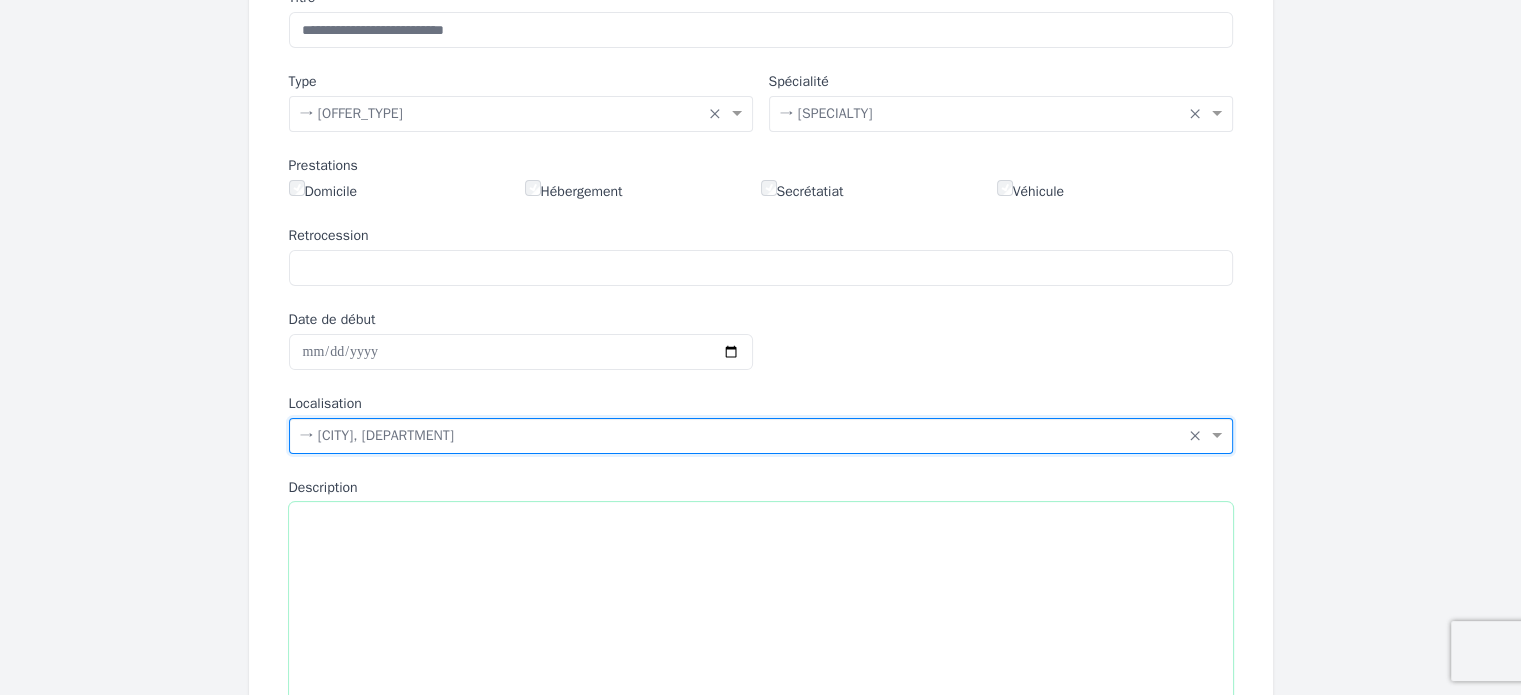 click on "Description" at bounding box center [761, 615] 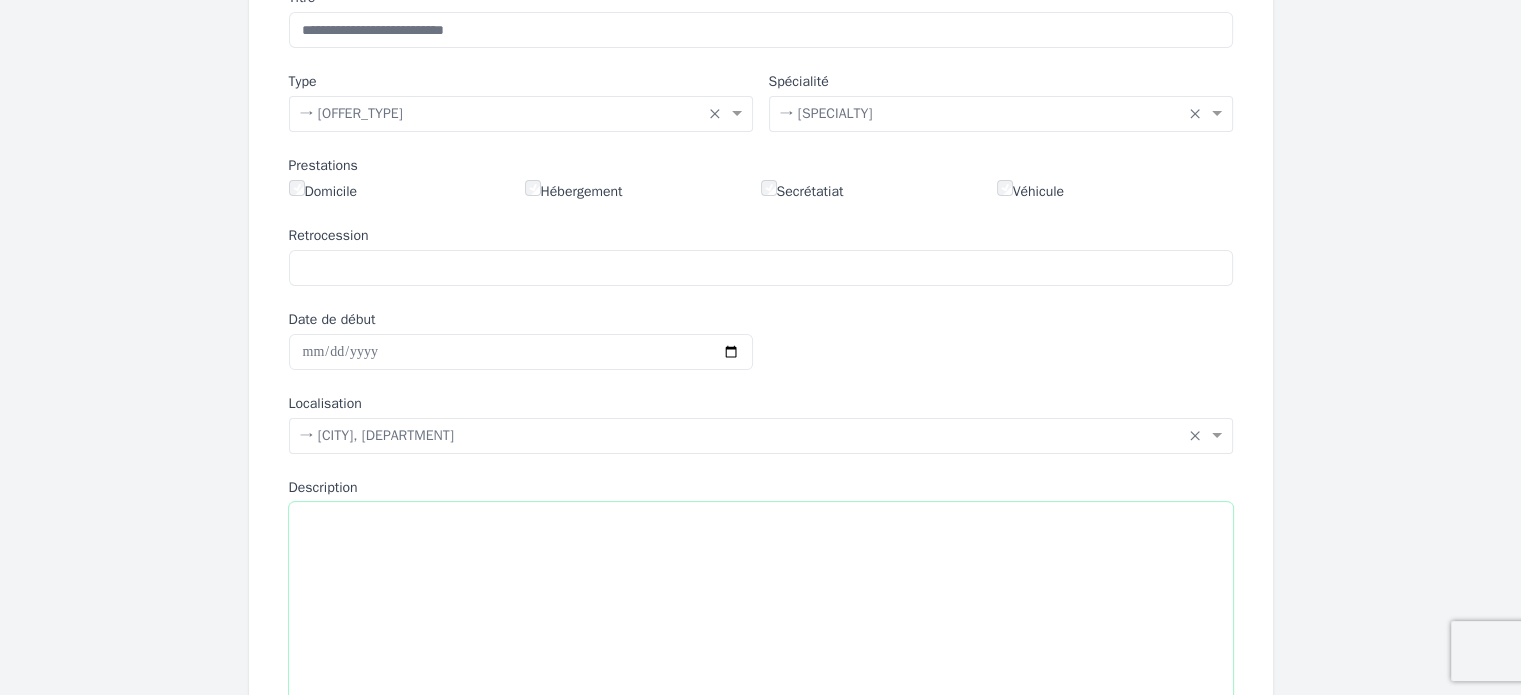 click on "Description" at bounding box center [761, 615] 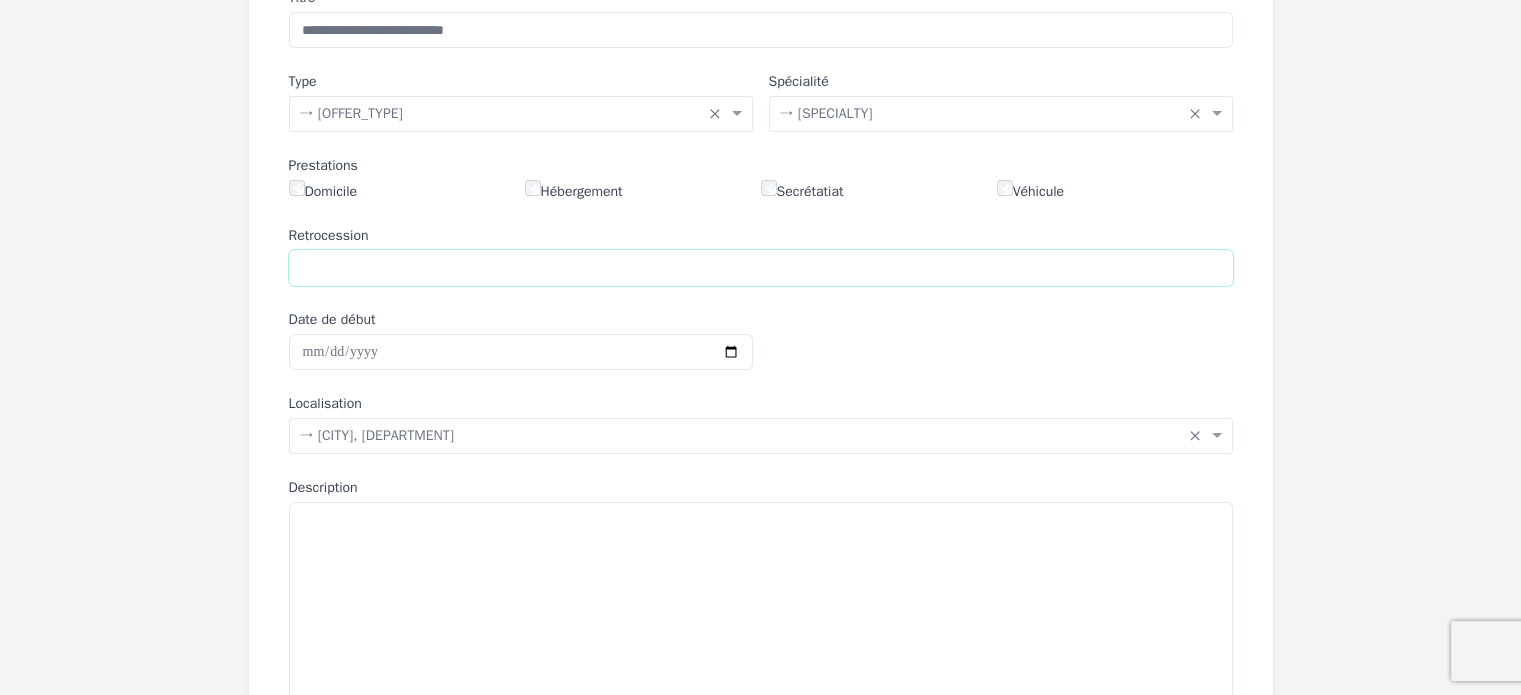click on "Retrocession" at bounding box center [761, 268] 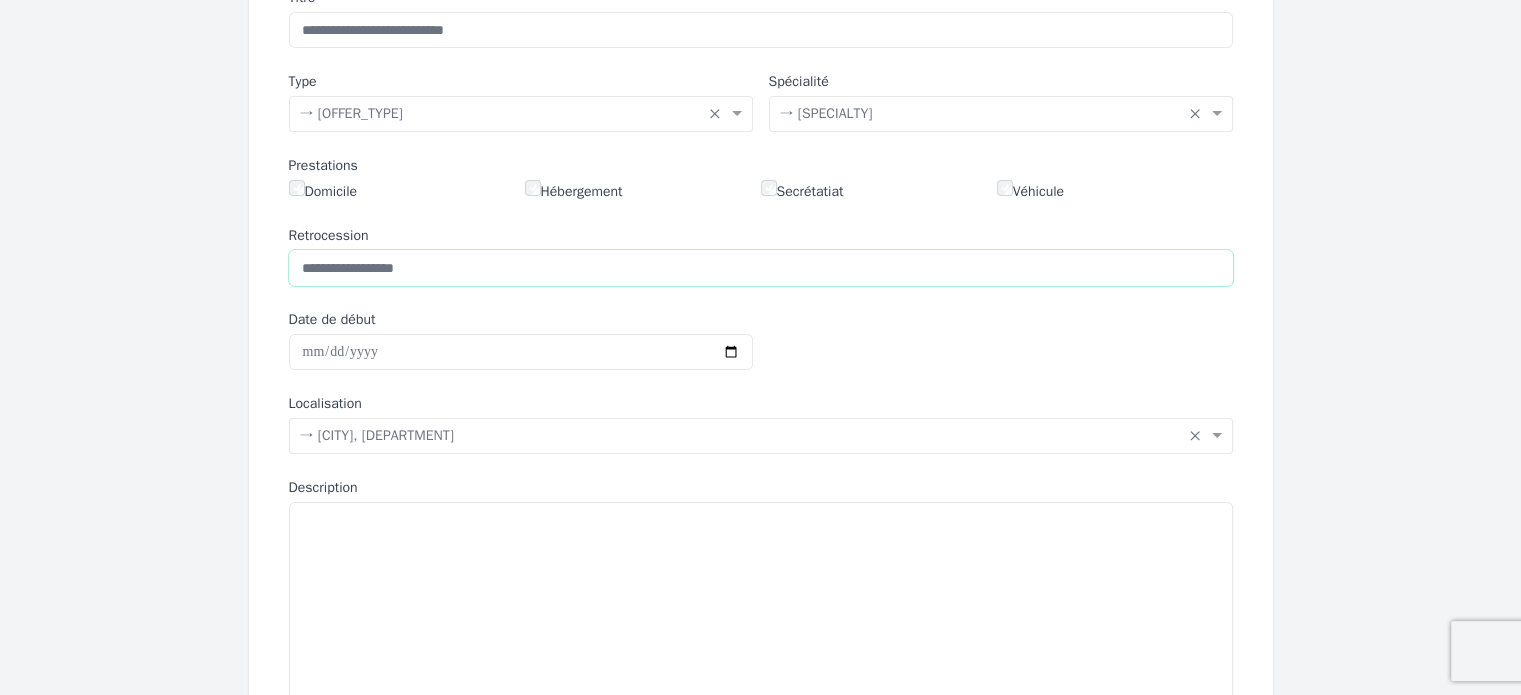 type on "**********" 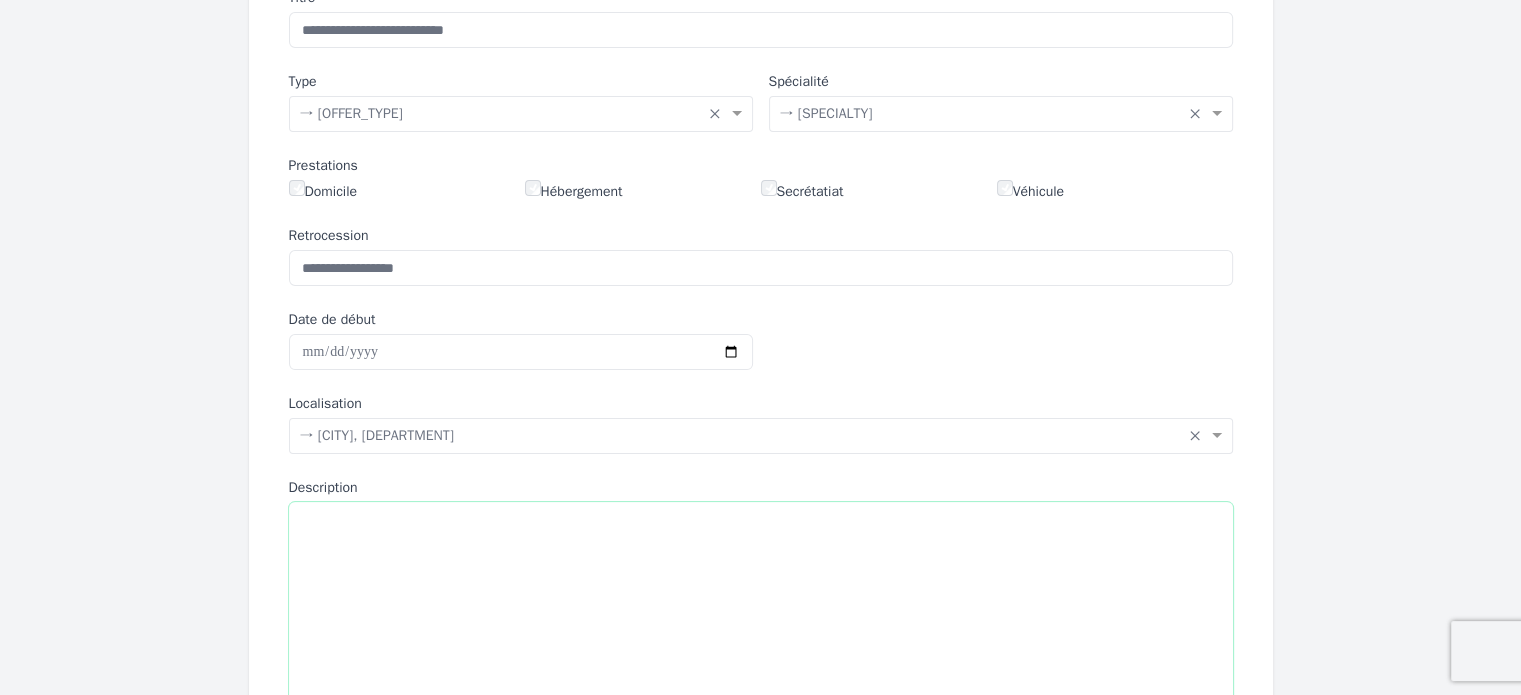 click on "Description" at bounding box center [761, 615] 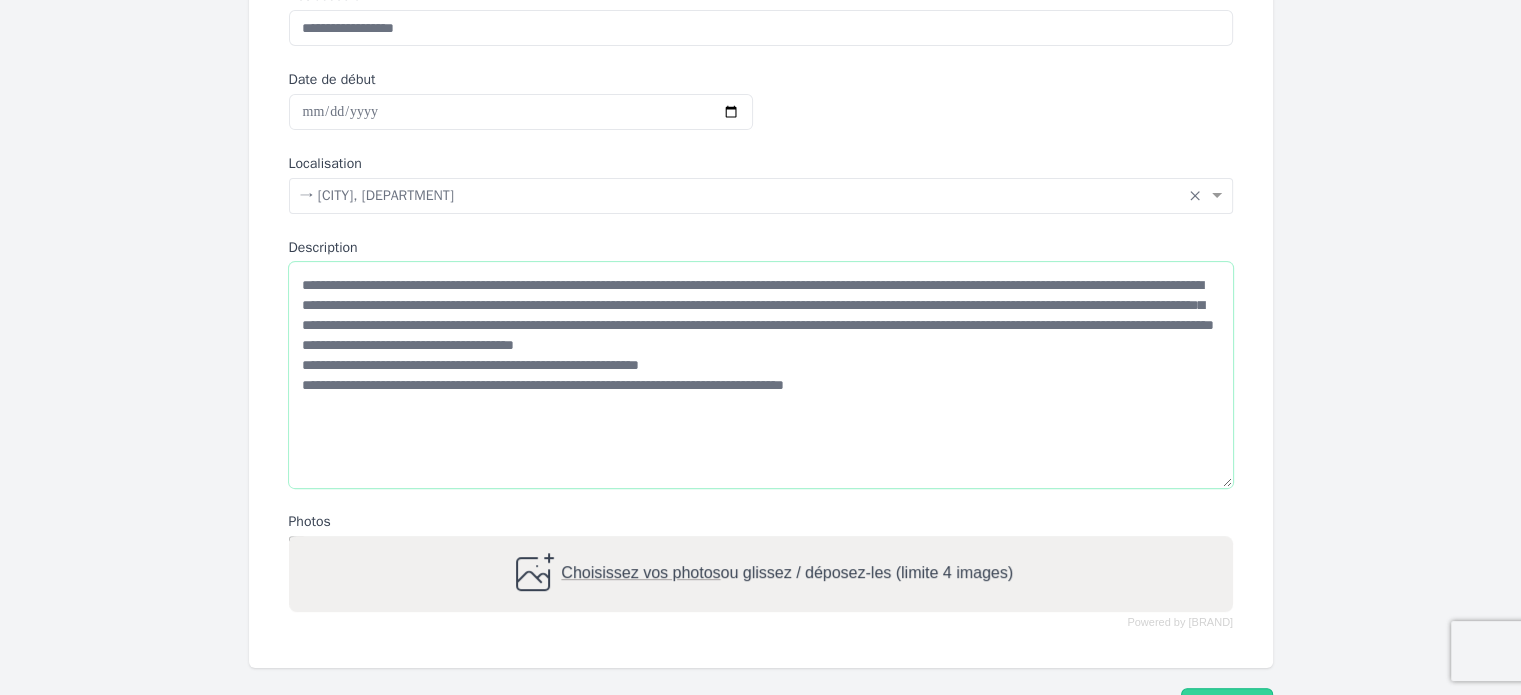 scroll, scrollTop: 600, scrollLeft: 0, axis: vertical 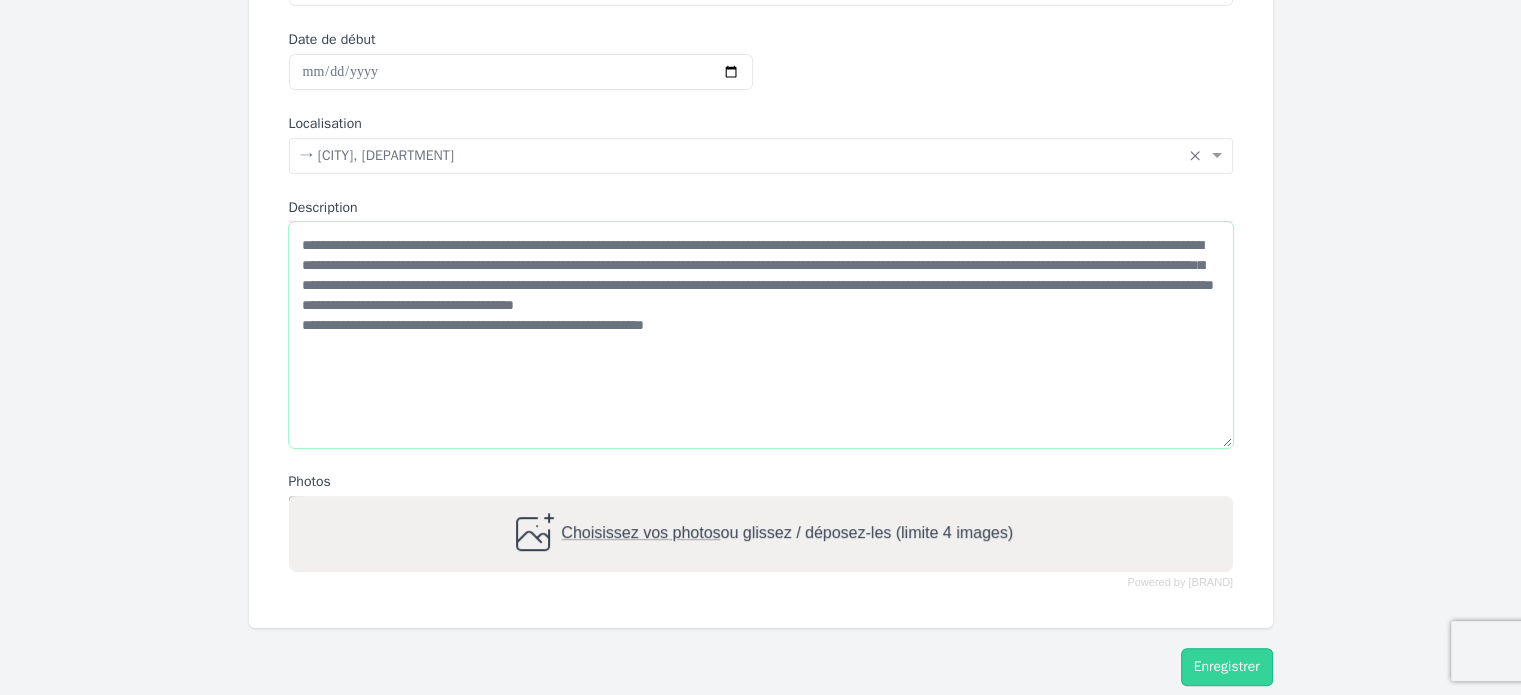 type on "**********" 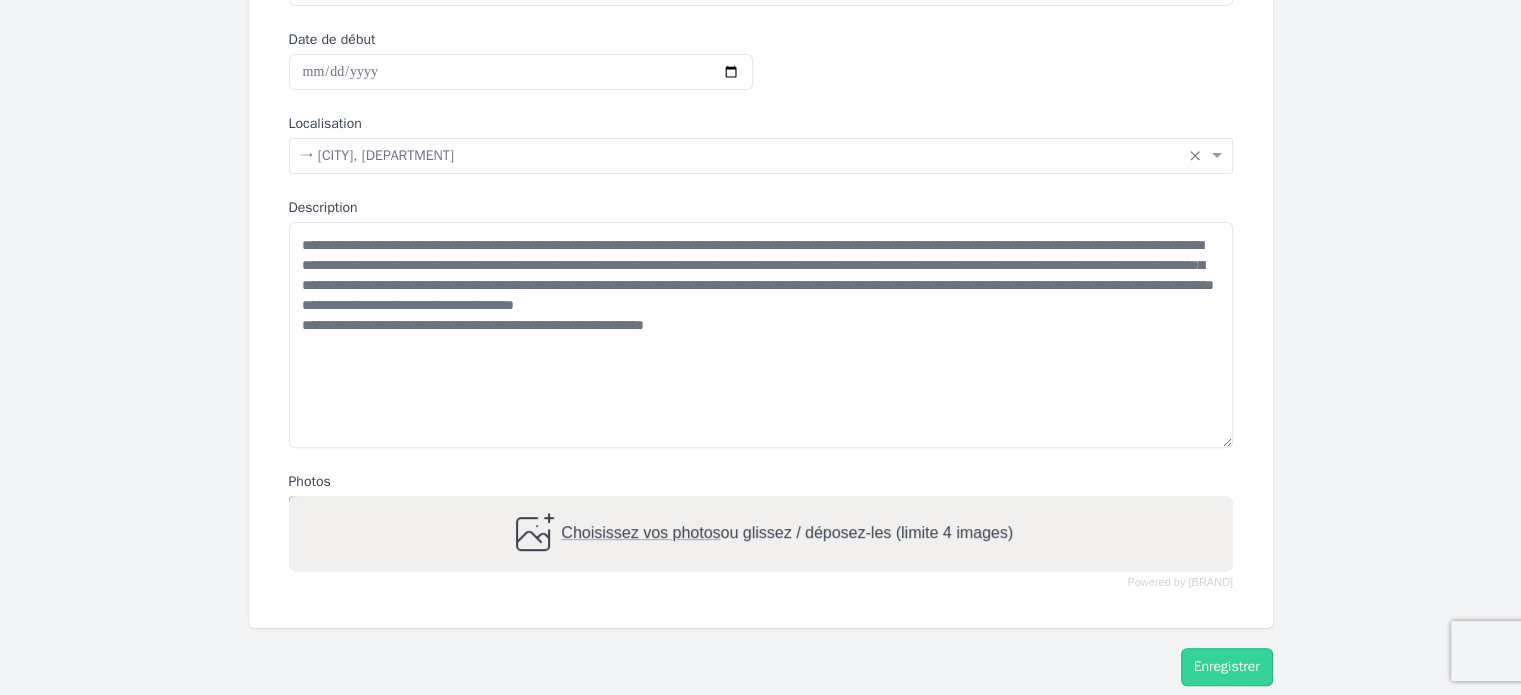 click on "Choisissez vos photos" at bounding box center [640, 533] 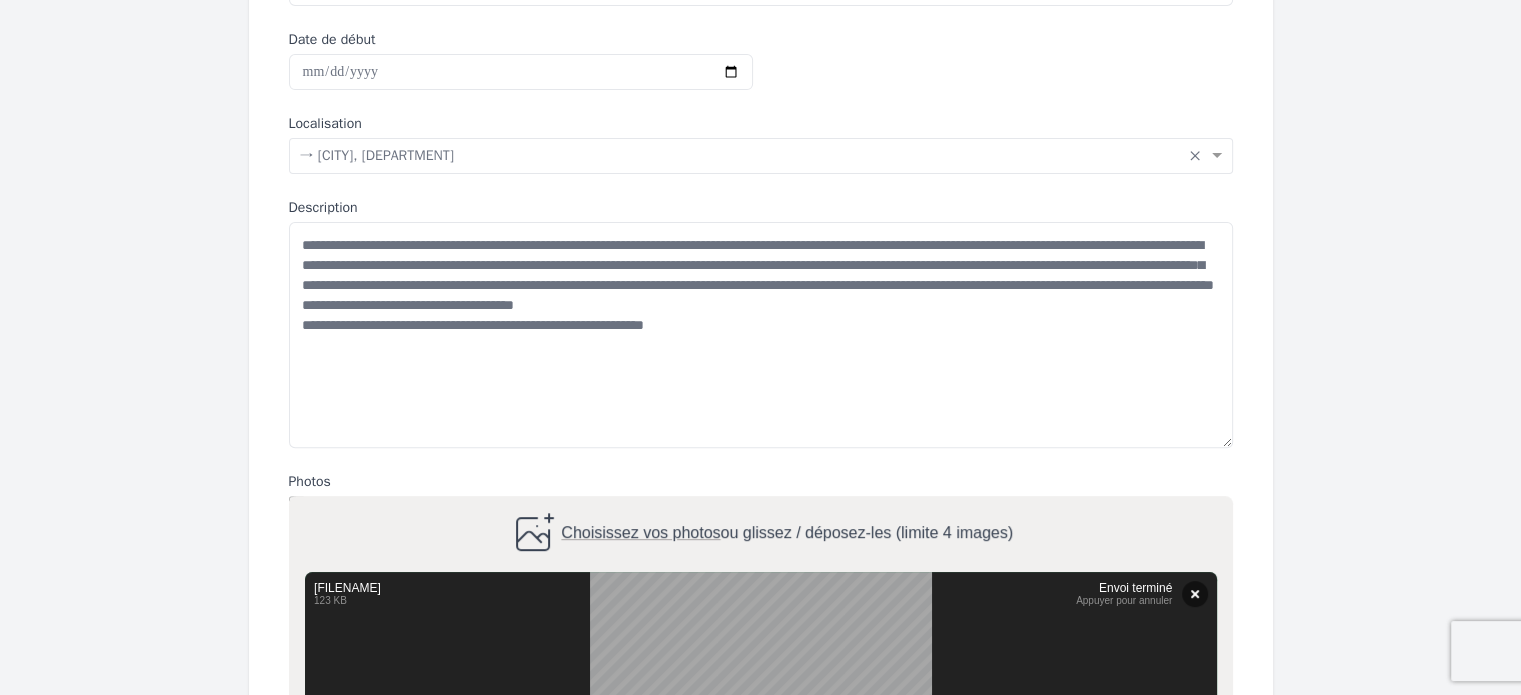 click on "Choisissez vos photos" at bounding box center [640, 533] 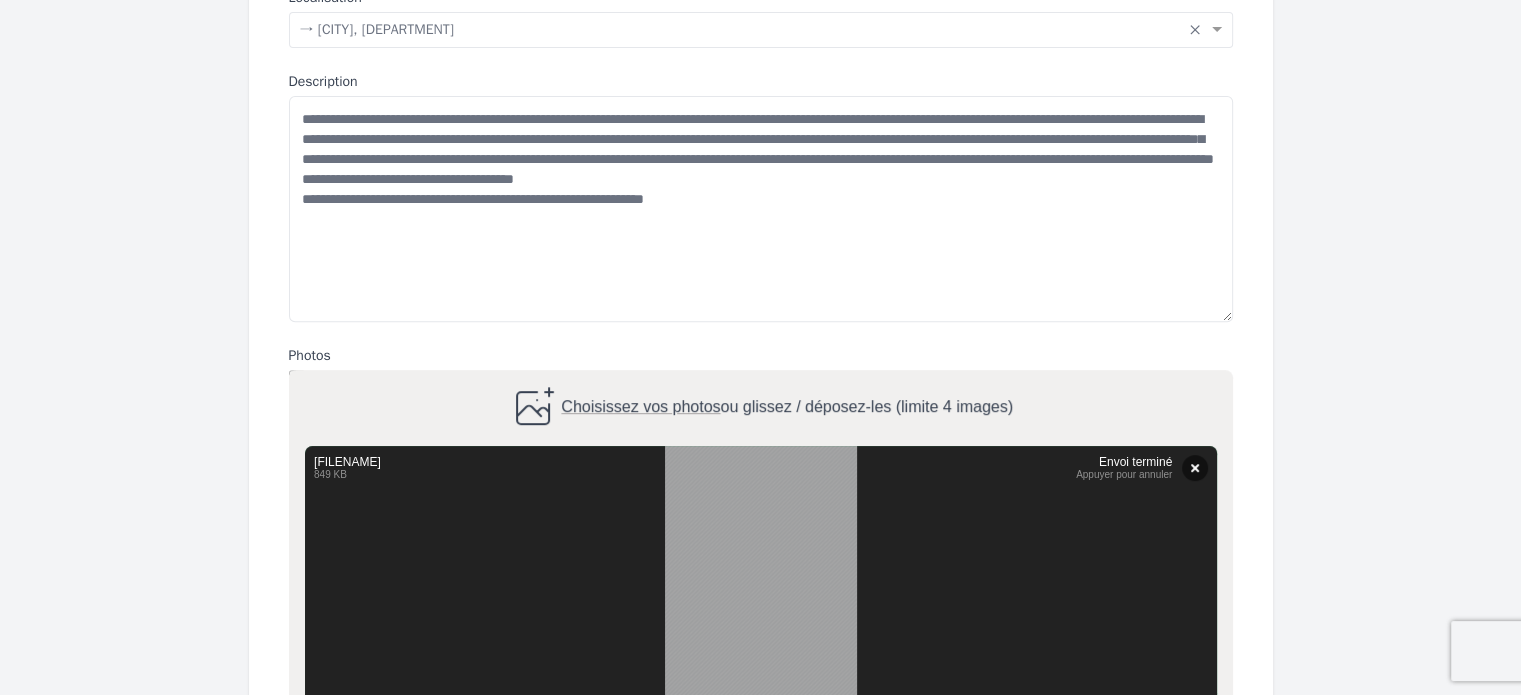 scroll, scrollTop: 760, scrollLeft: 0, axis: vertical 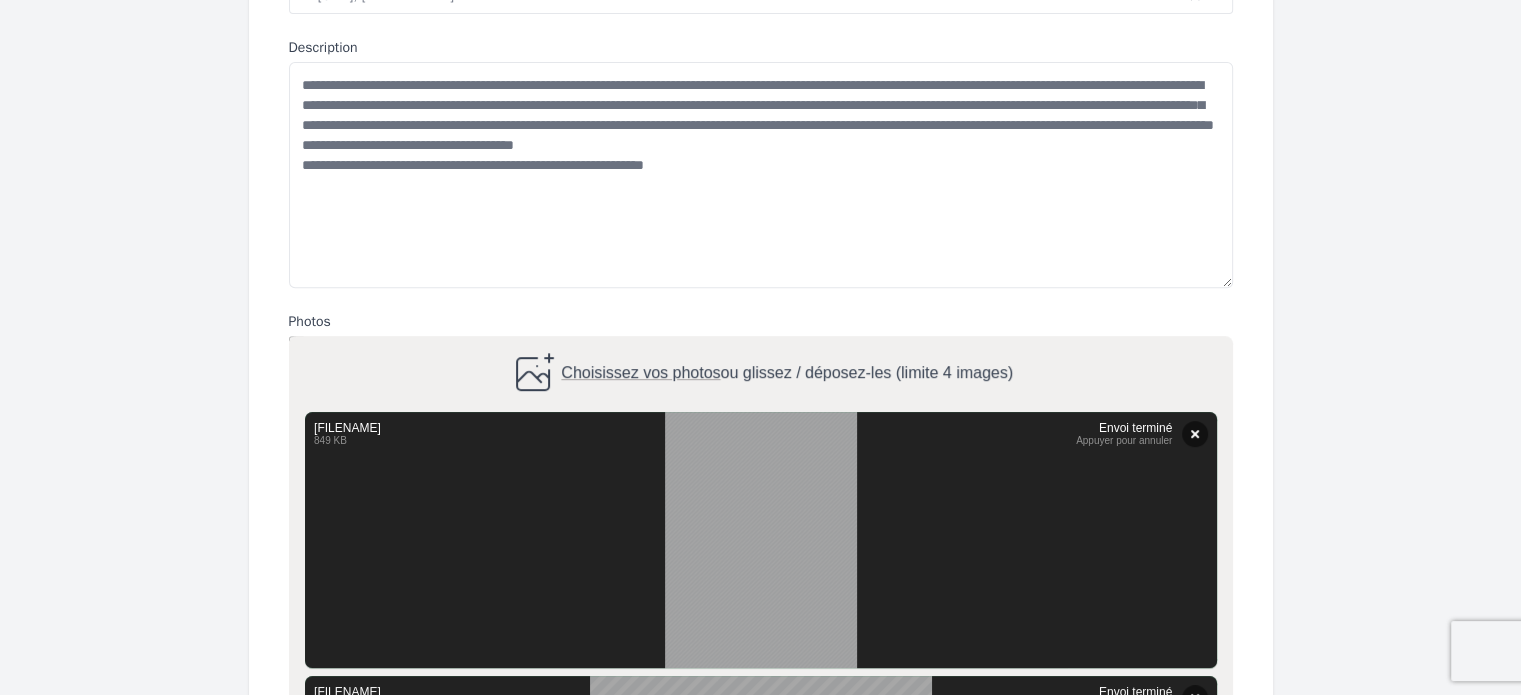 click on "Choisissez vos photos" at bounding box center [640, 373] 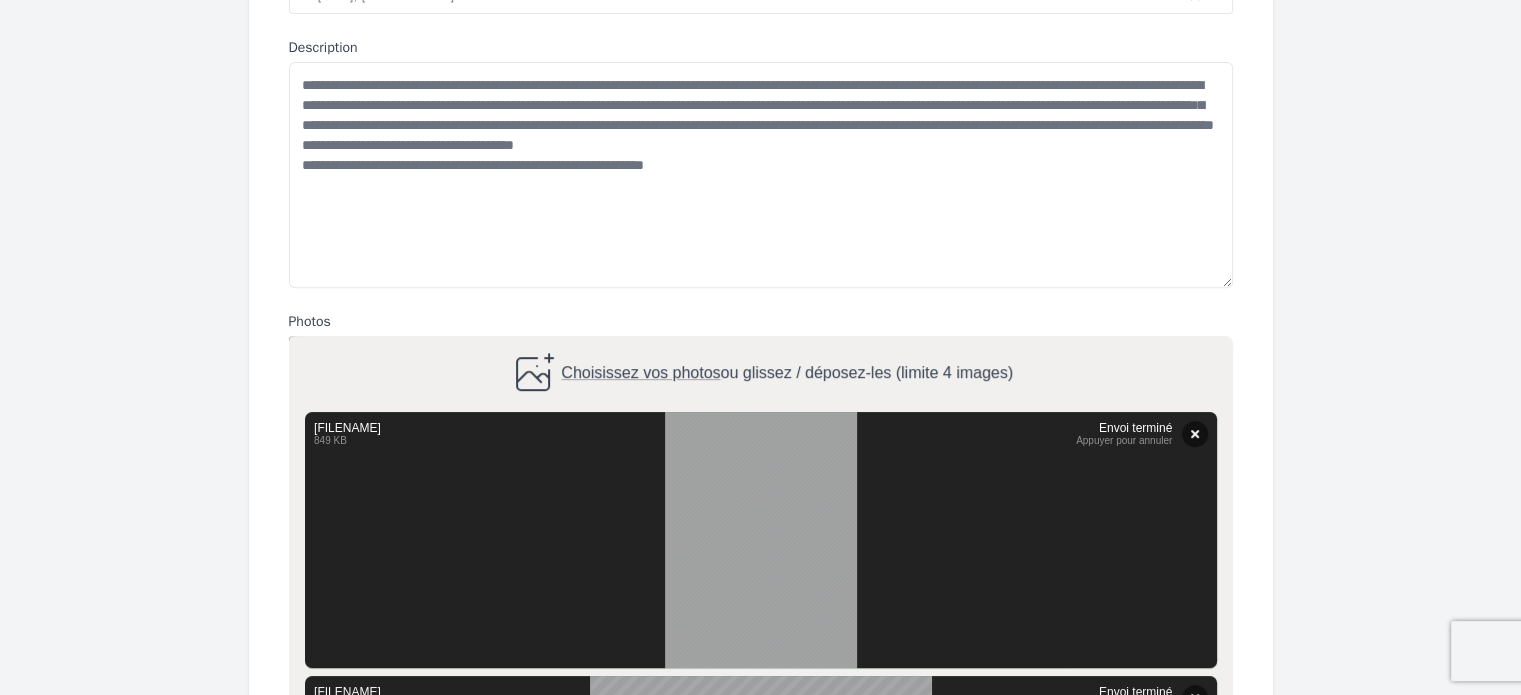 type on "**********" 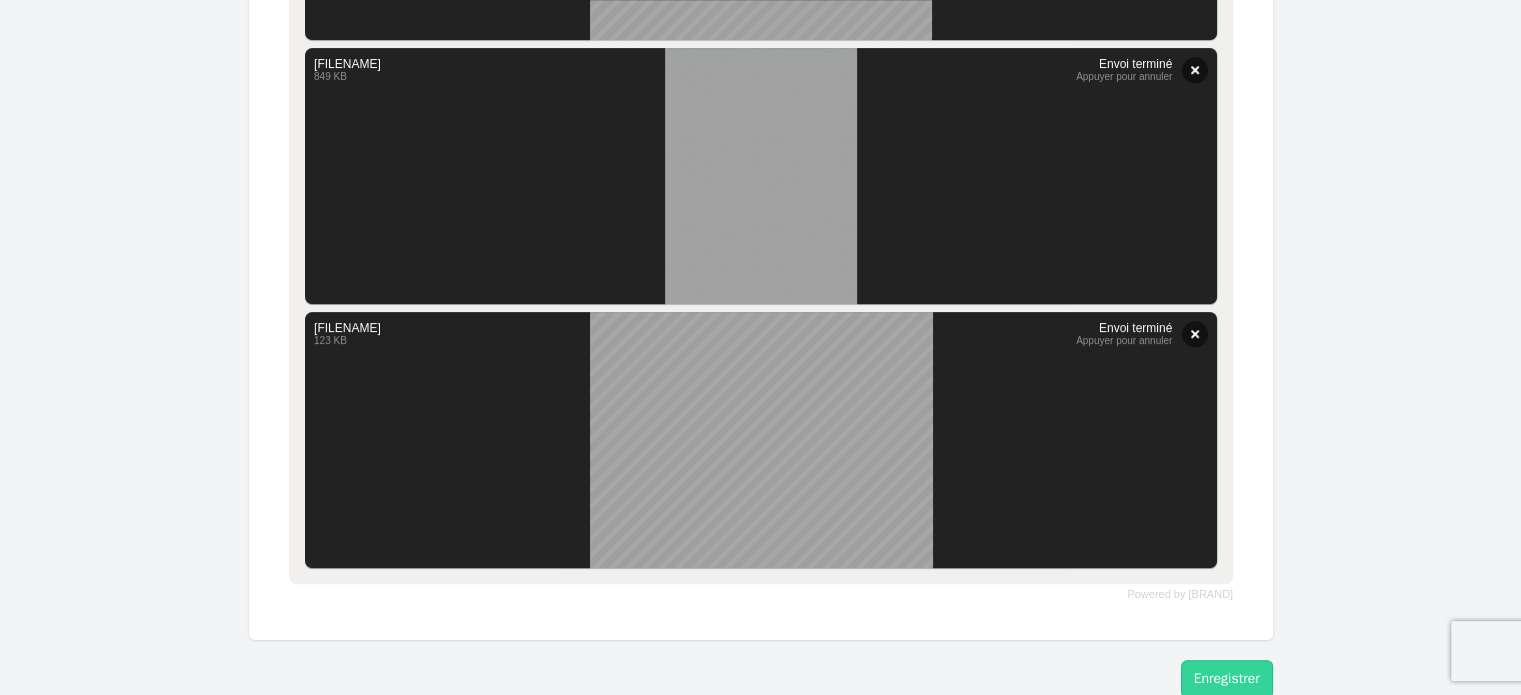 scroll, scrollTop: 1520, scrollLeft: 0, axis: vertical 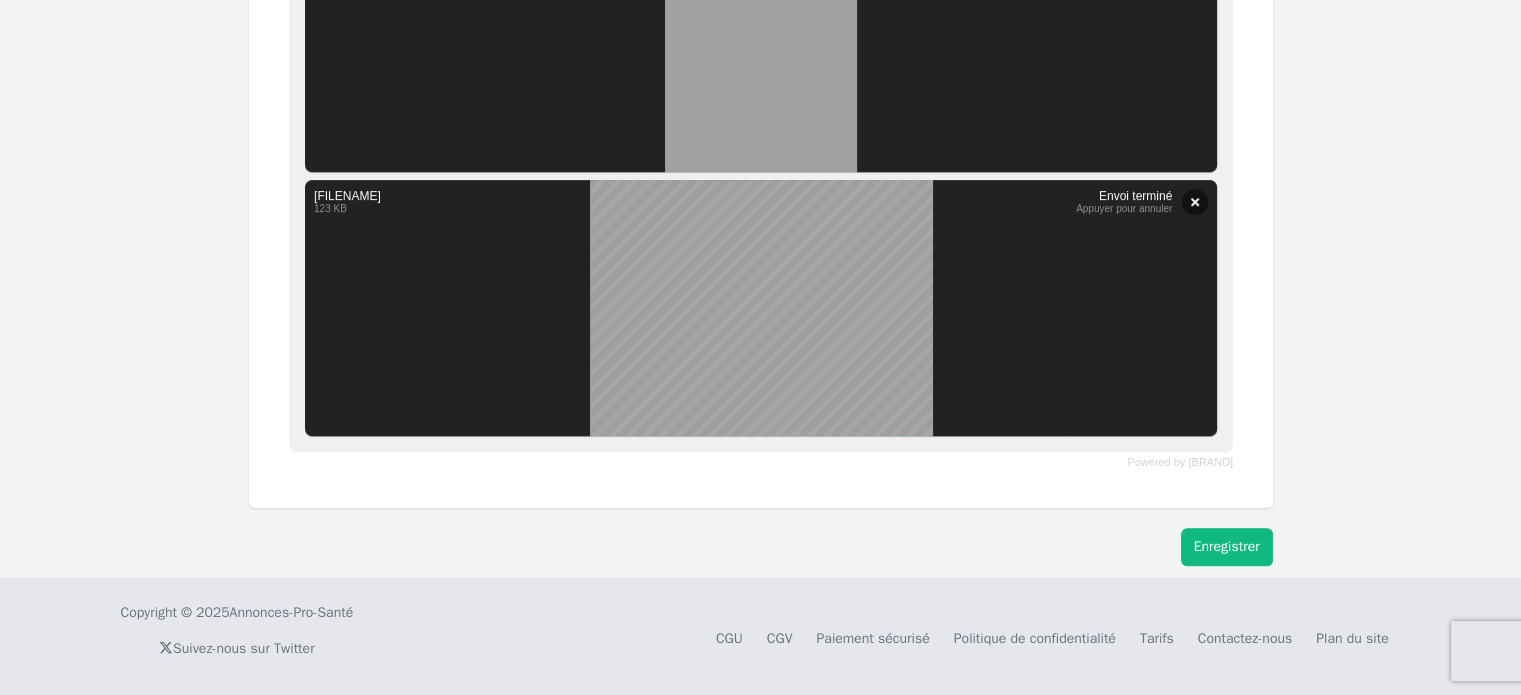 click on "Enregistrer" at bounding box center (1227, 547) 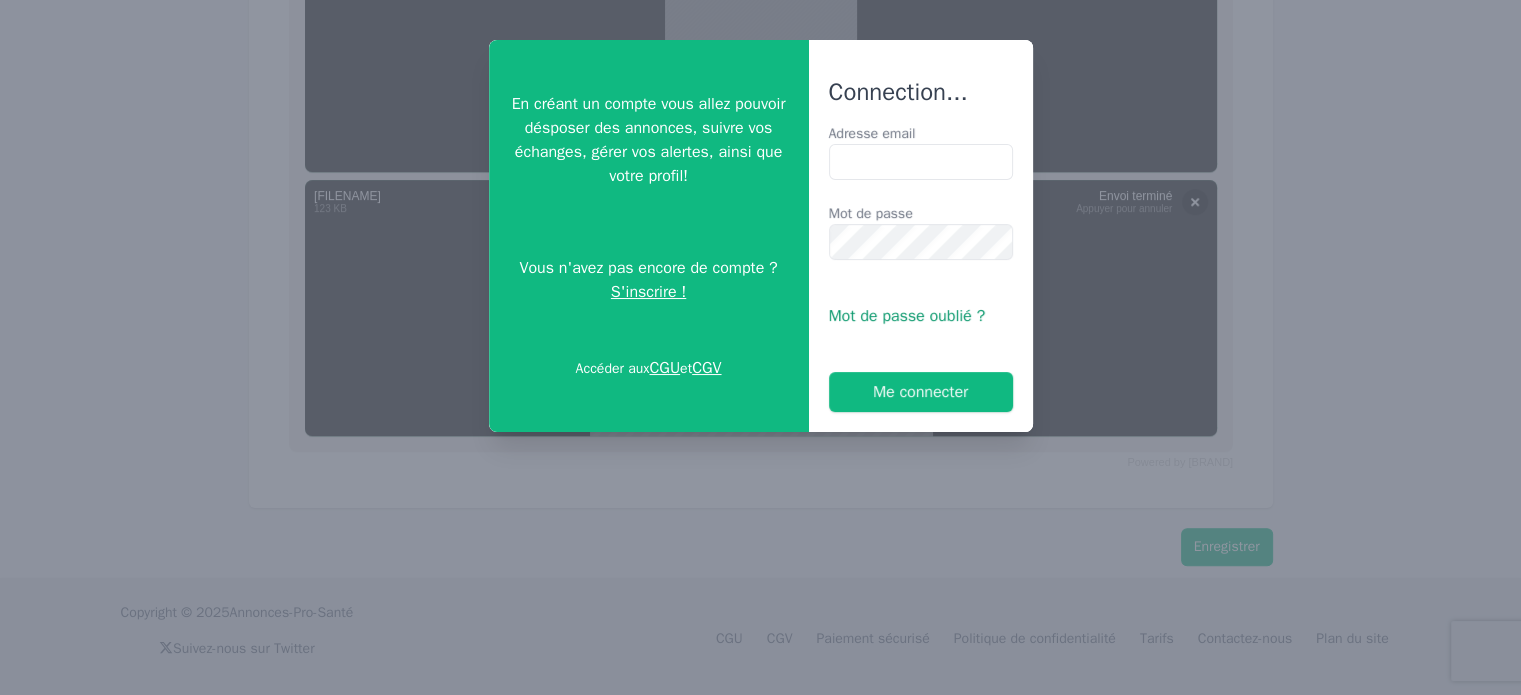type 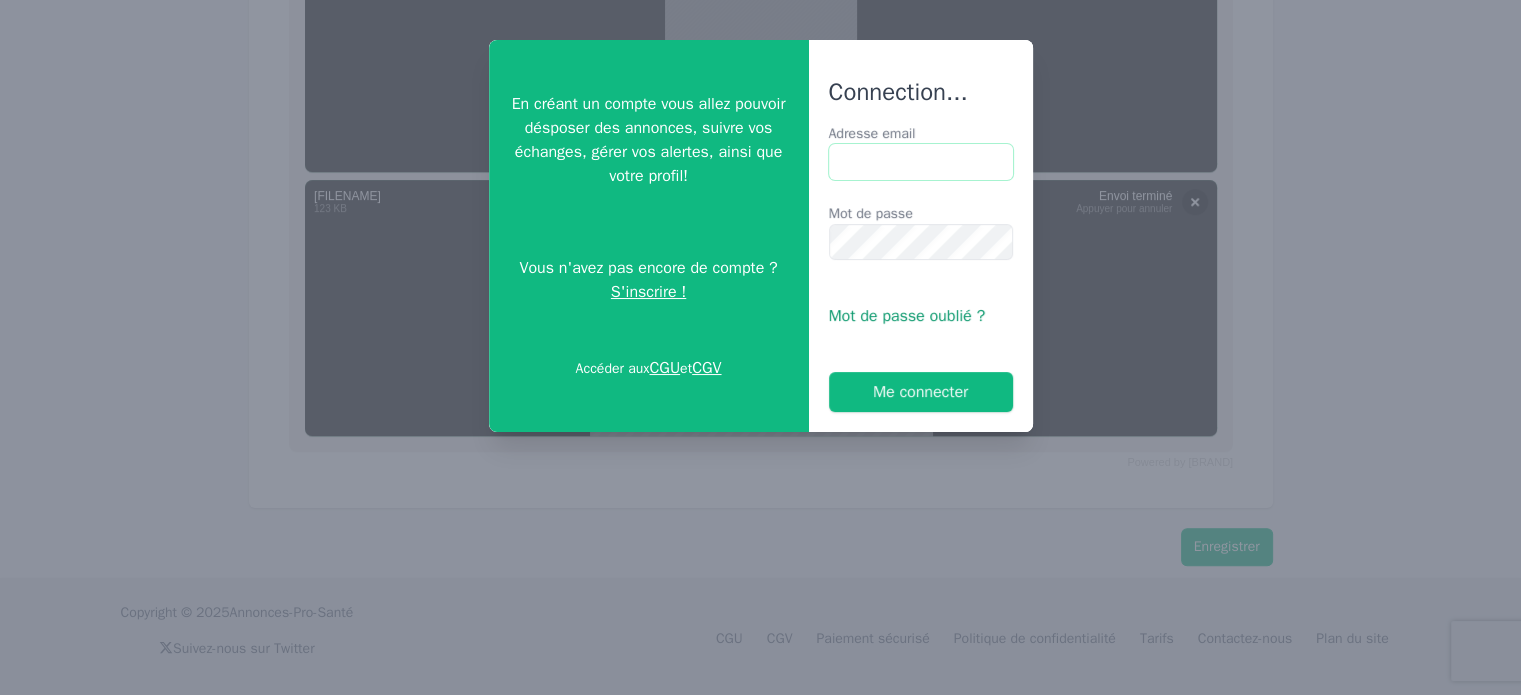 type on "**********" 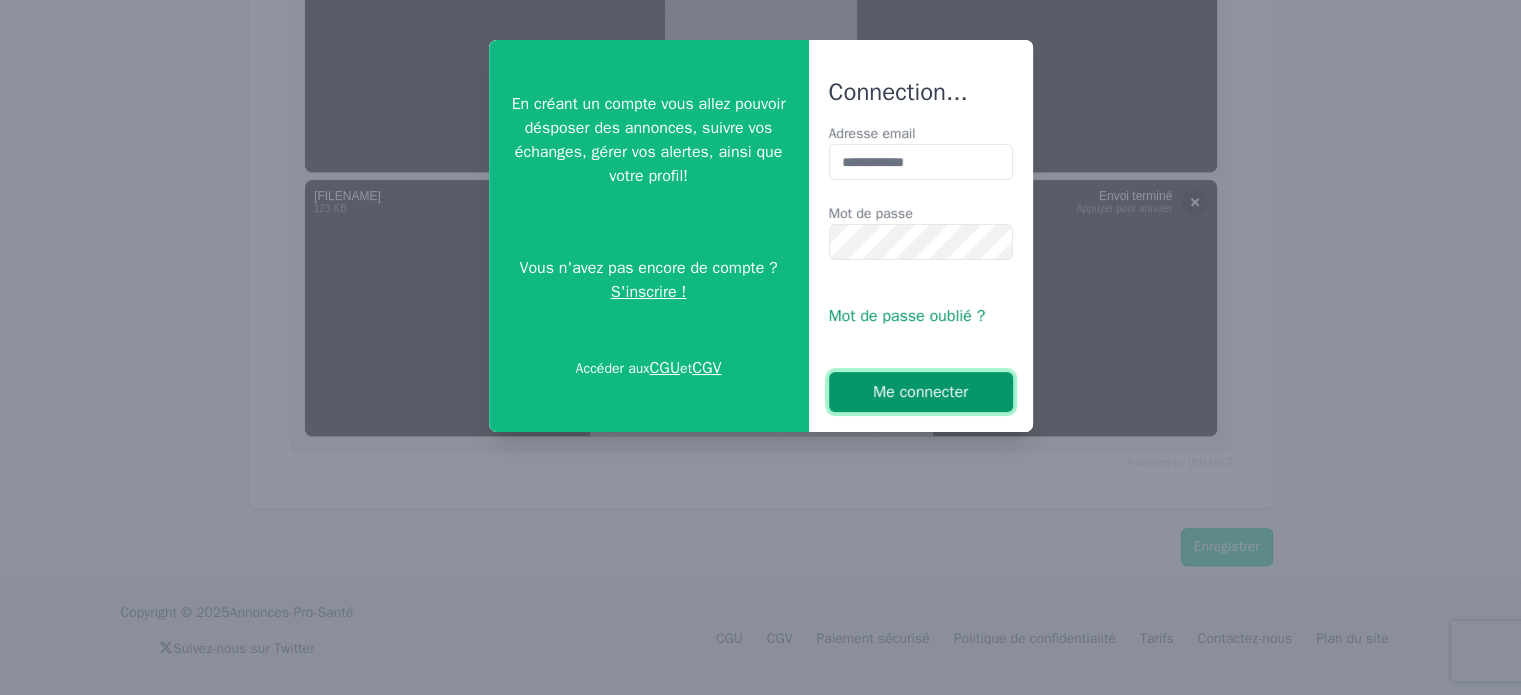 click on "Me connecter" at bounding box center [921, 392] 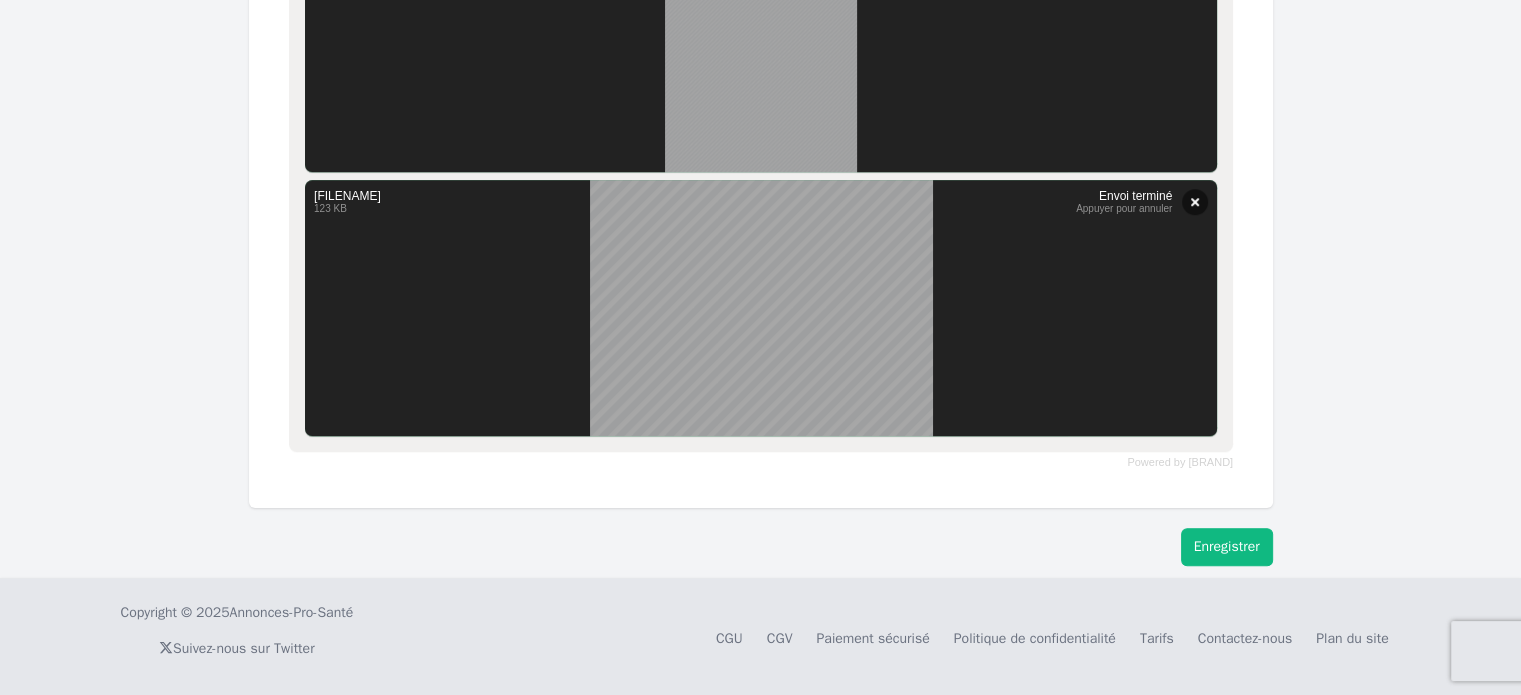 click on "Enregistrer" at bounding box center (1227, 547) 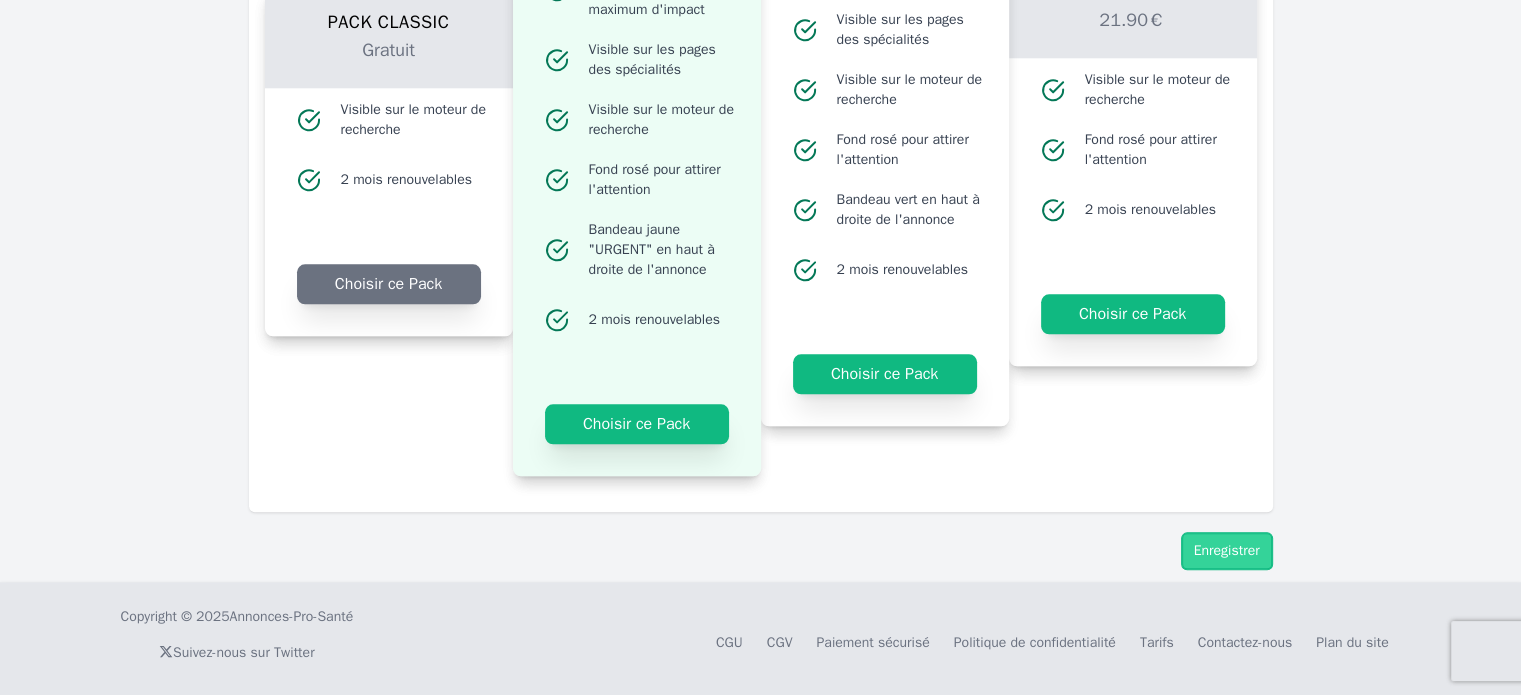 scroll, scrollTop: 2272, scrollLeft: 0, axis: vertical 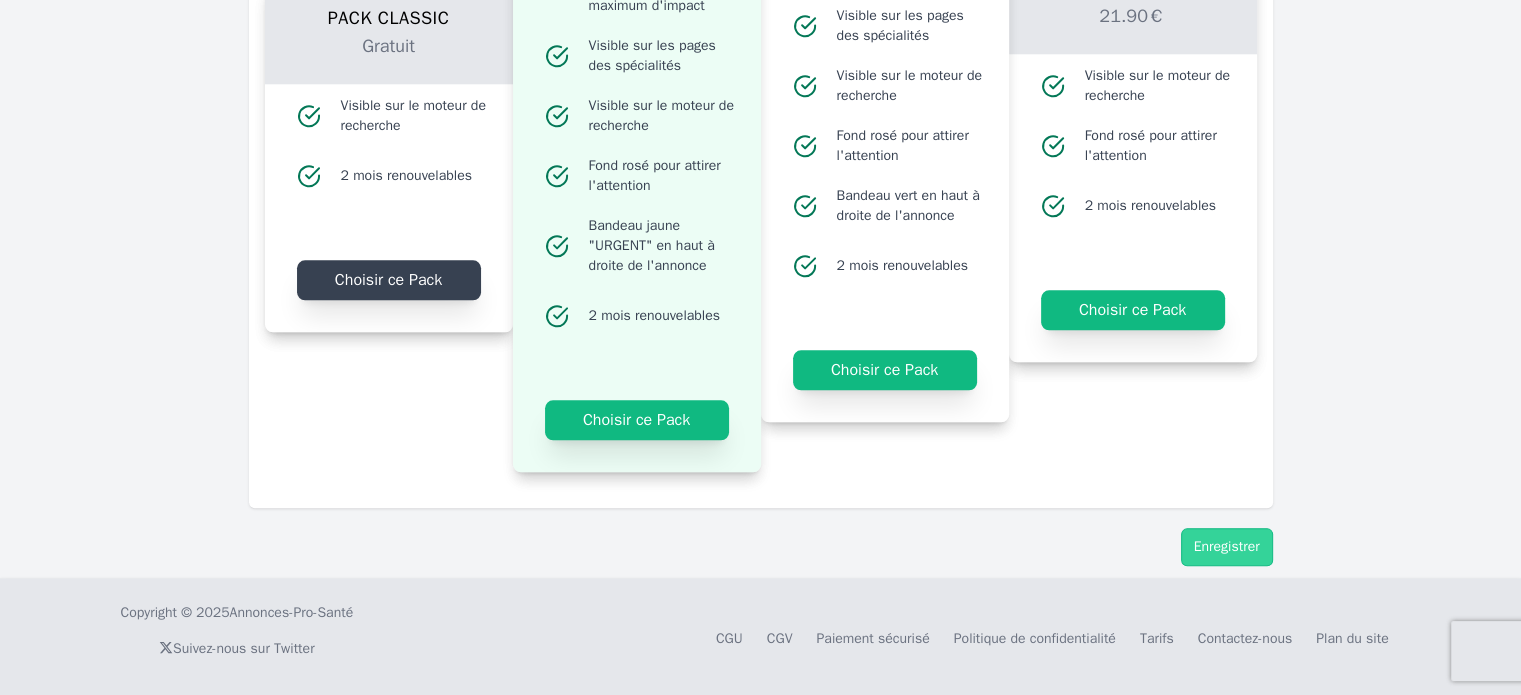 click on "Choisir ce Pack" at bounding box center (389, 280) 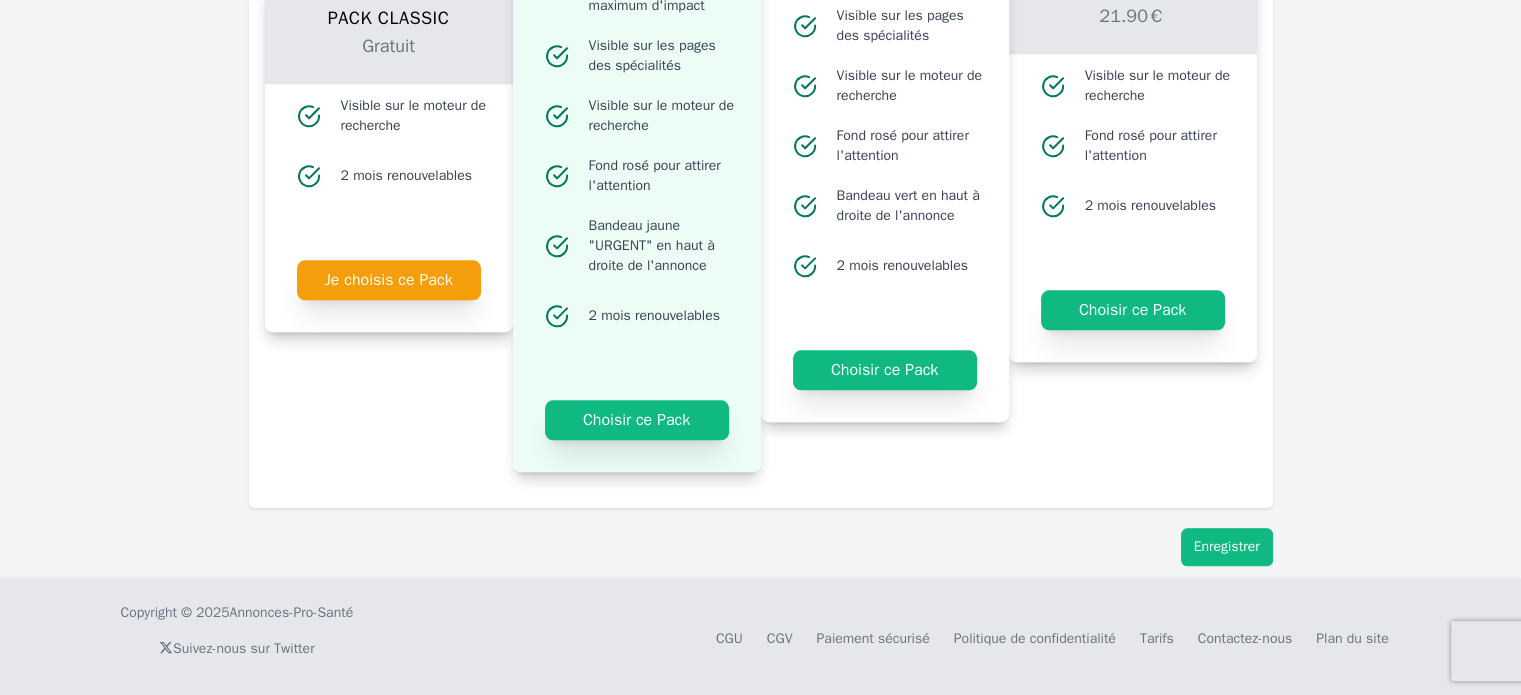 click on "Enregistrer" at bounding box center [1227, 547] 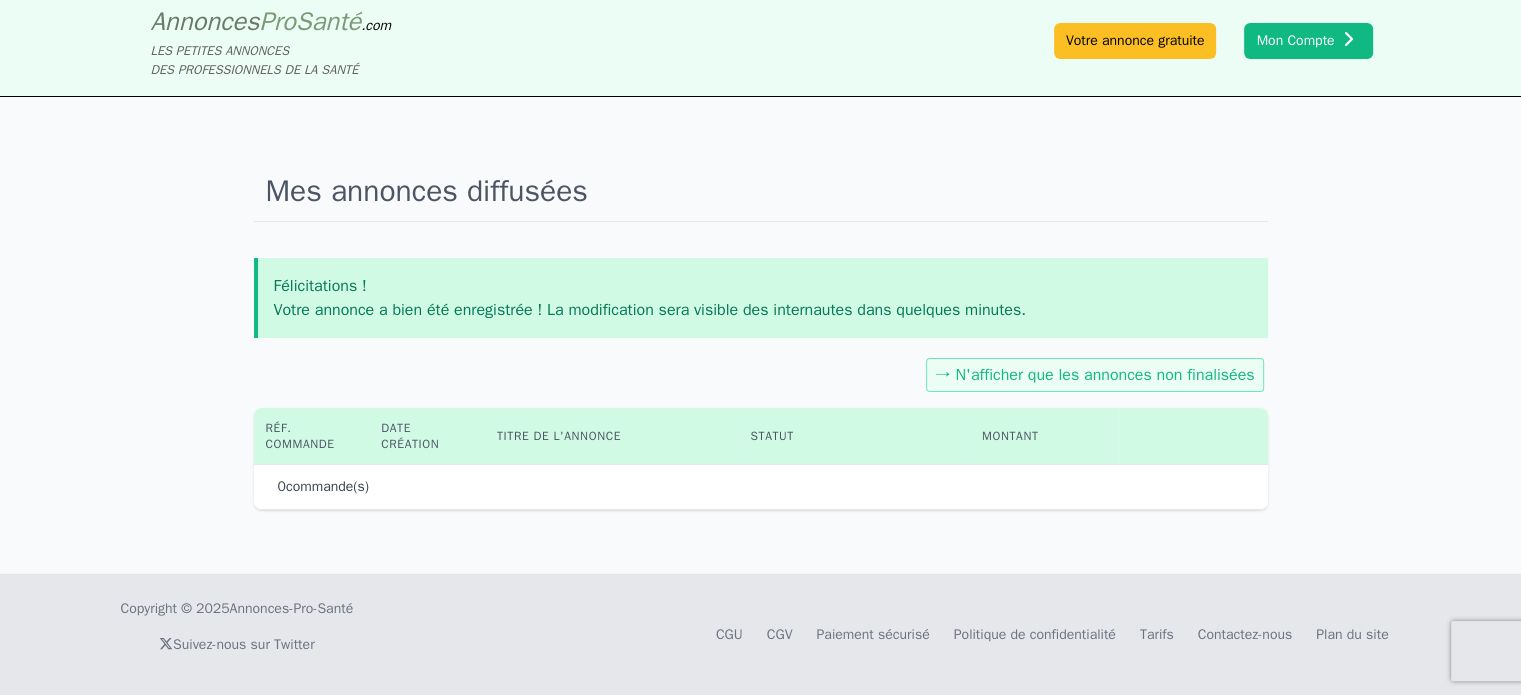 scroll, scrollTop: 0, scrollLeft: 0, axis: both 